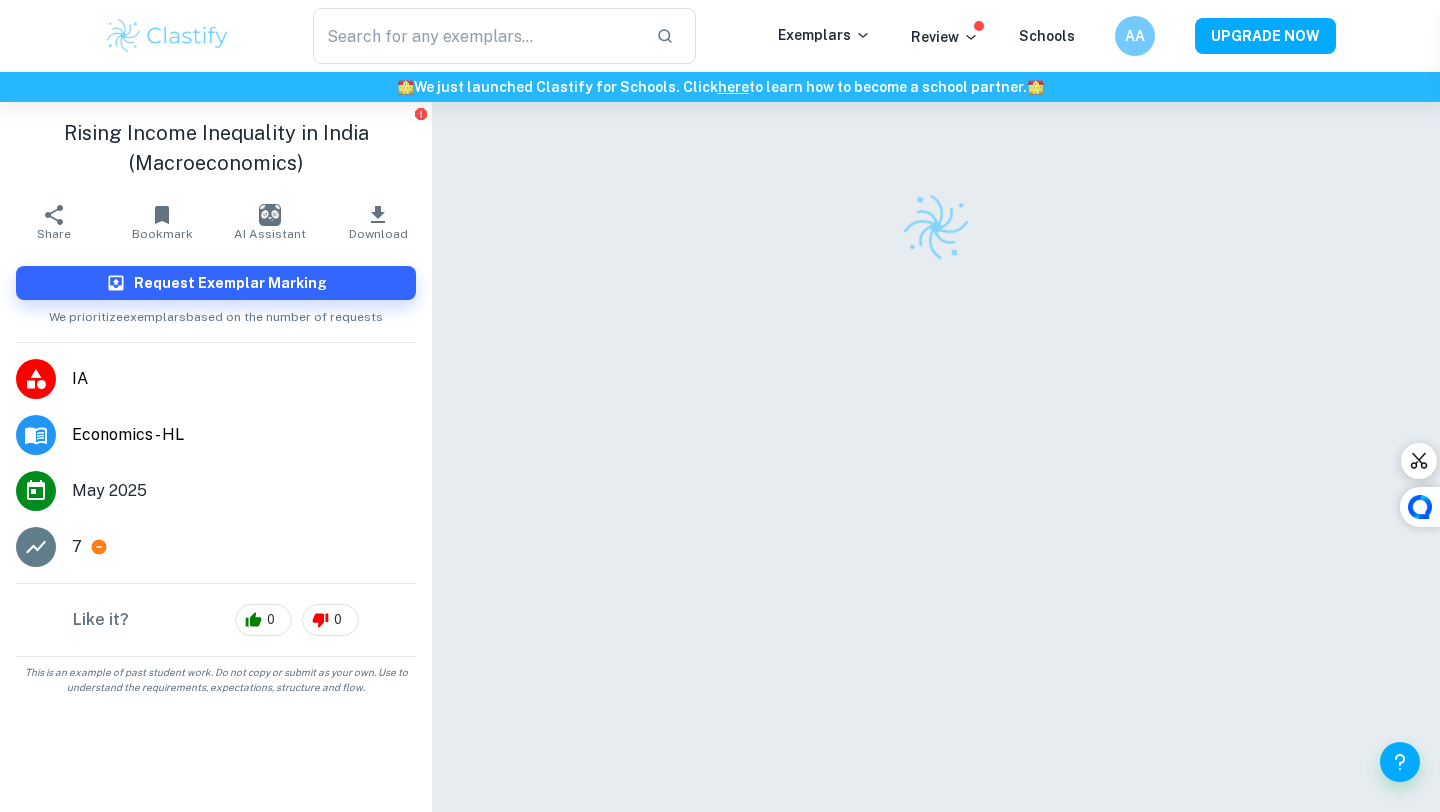 scroll, scrollTop: 0, scrollLeft: 0, axis: both 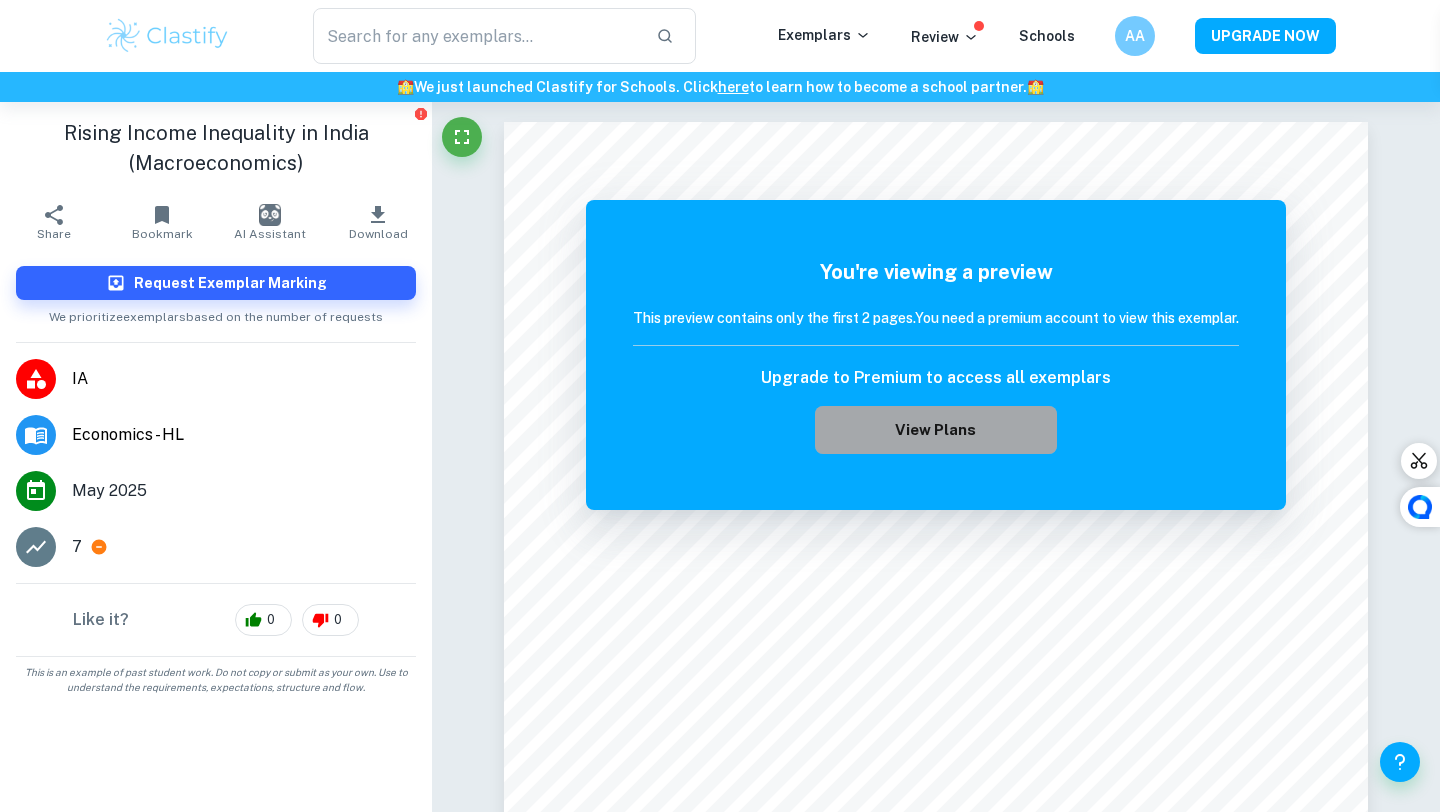 click on "View Plans" at bounding box center (936, 430) 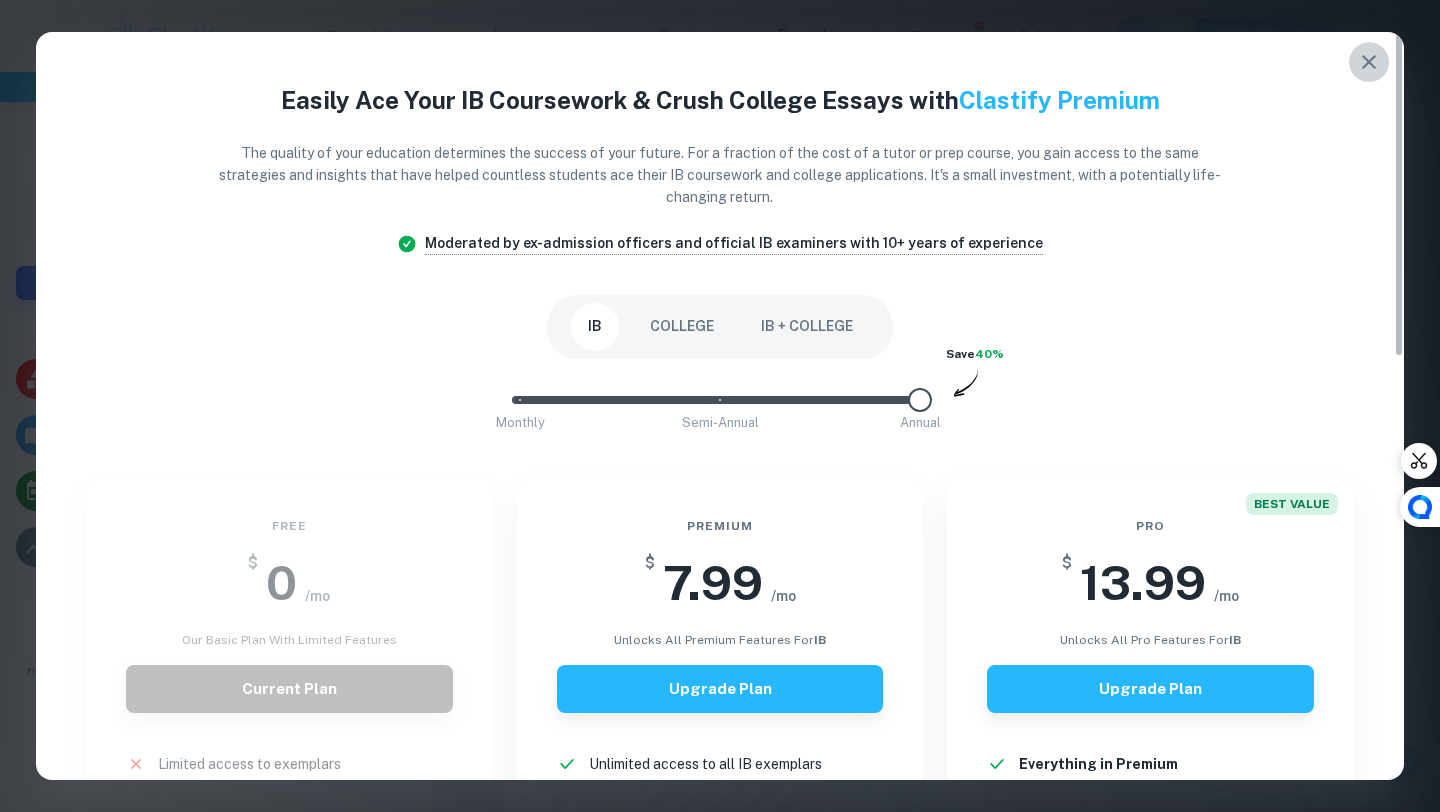 click 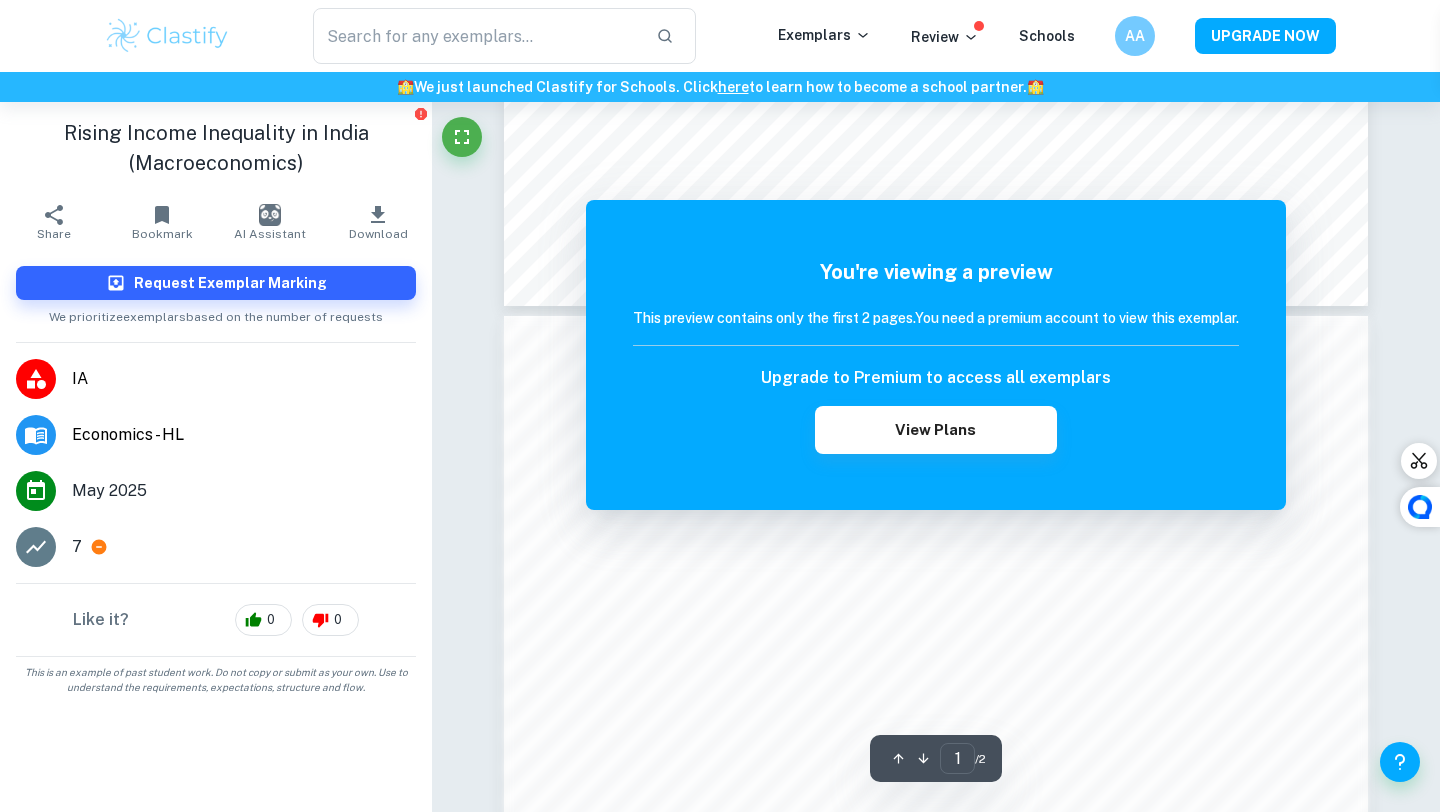scroll, scrollTop: 1198, scrollLeft: 0, axis: vertical 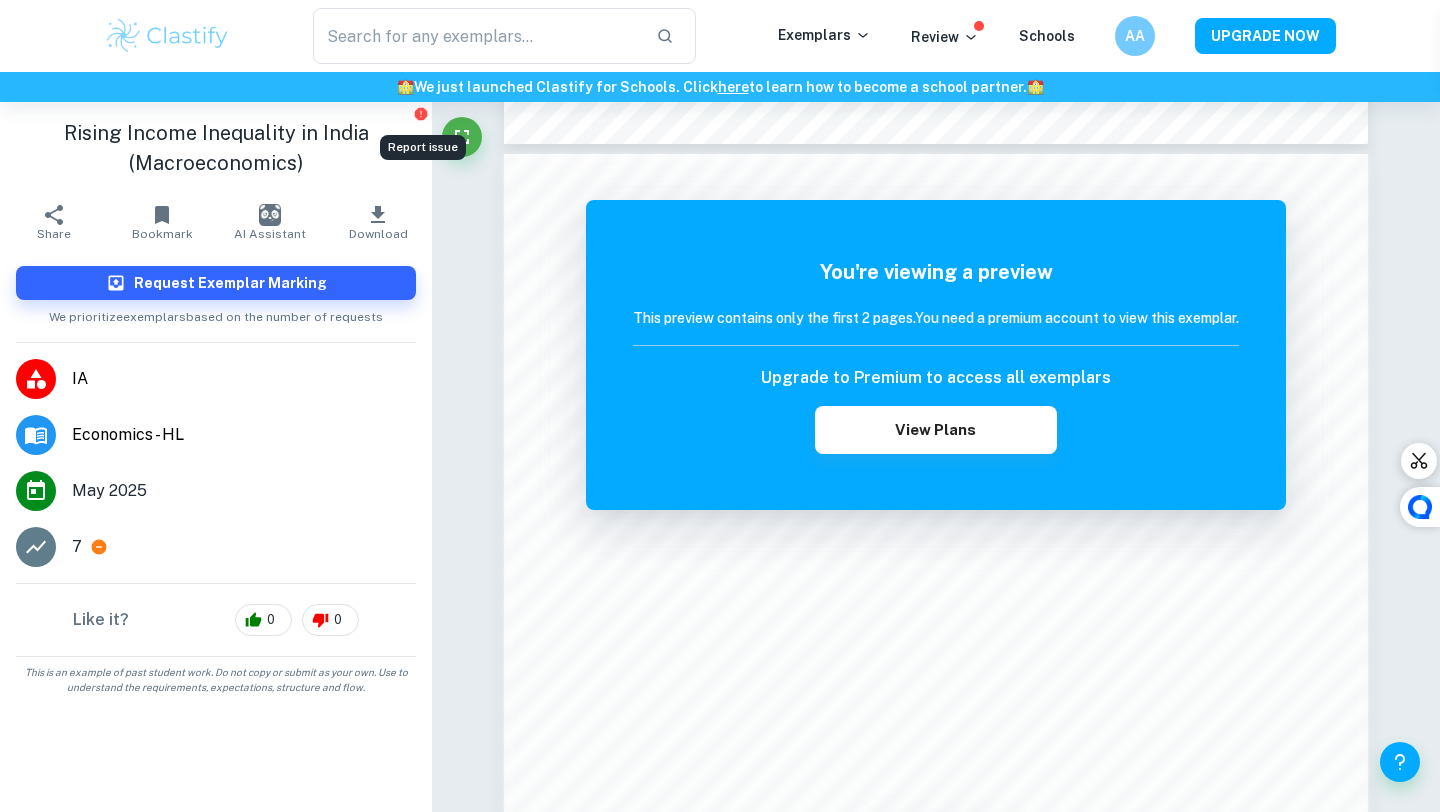 click 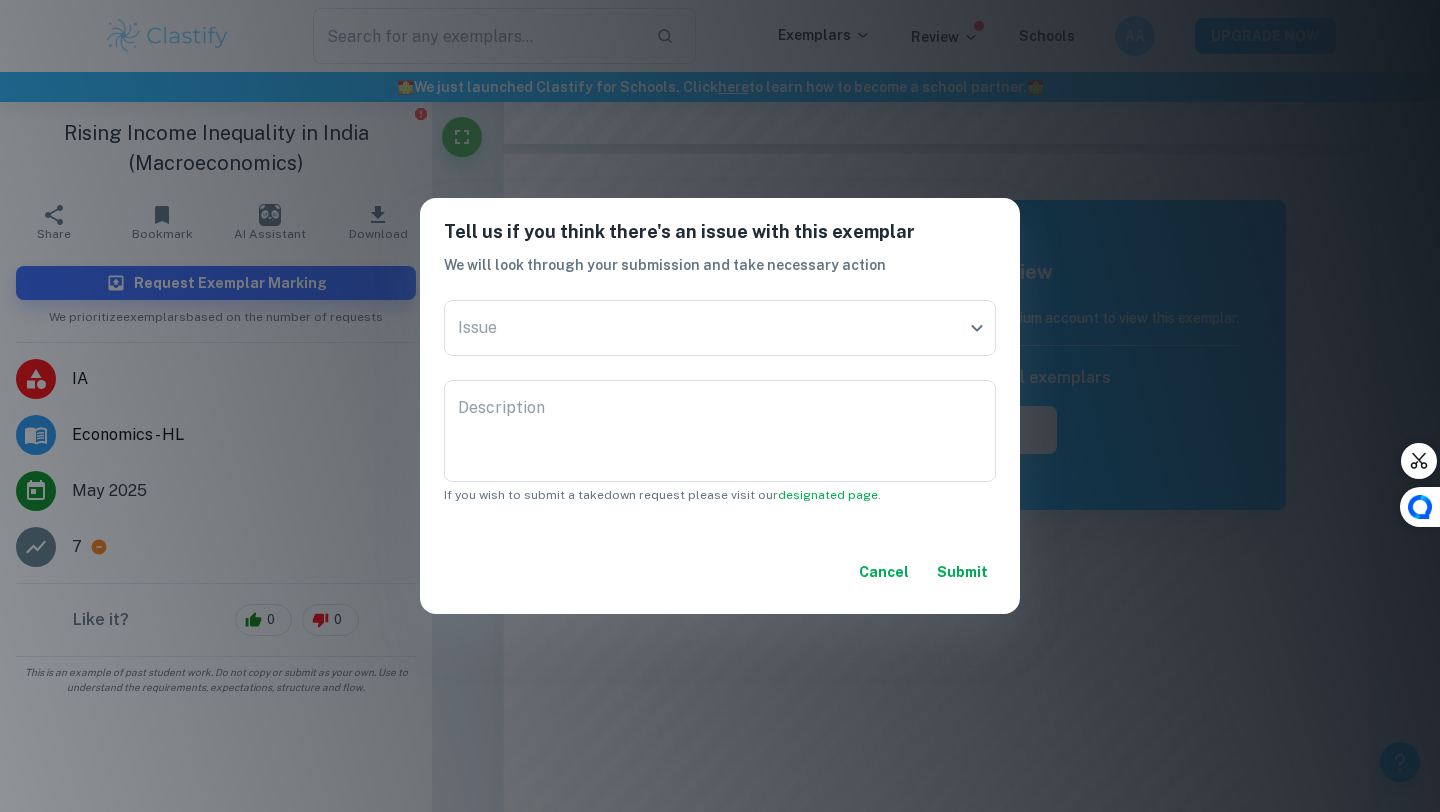 click on "Cancel" at bounding box center (884, 572) 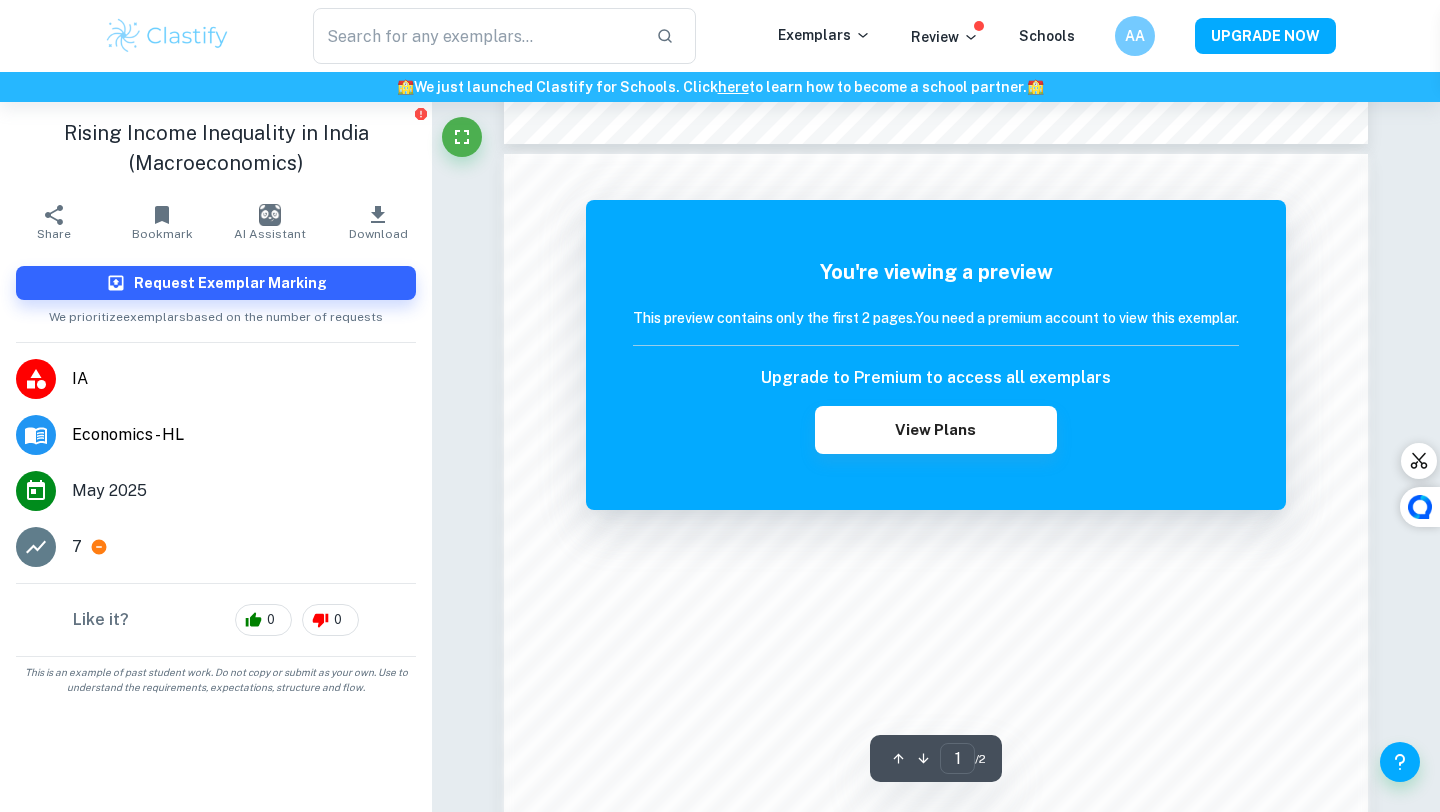 click 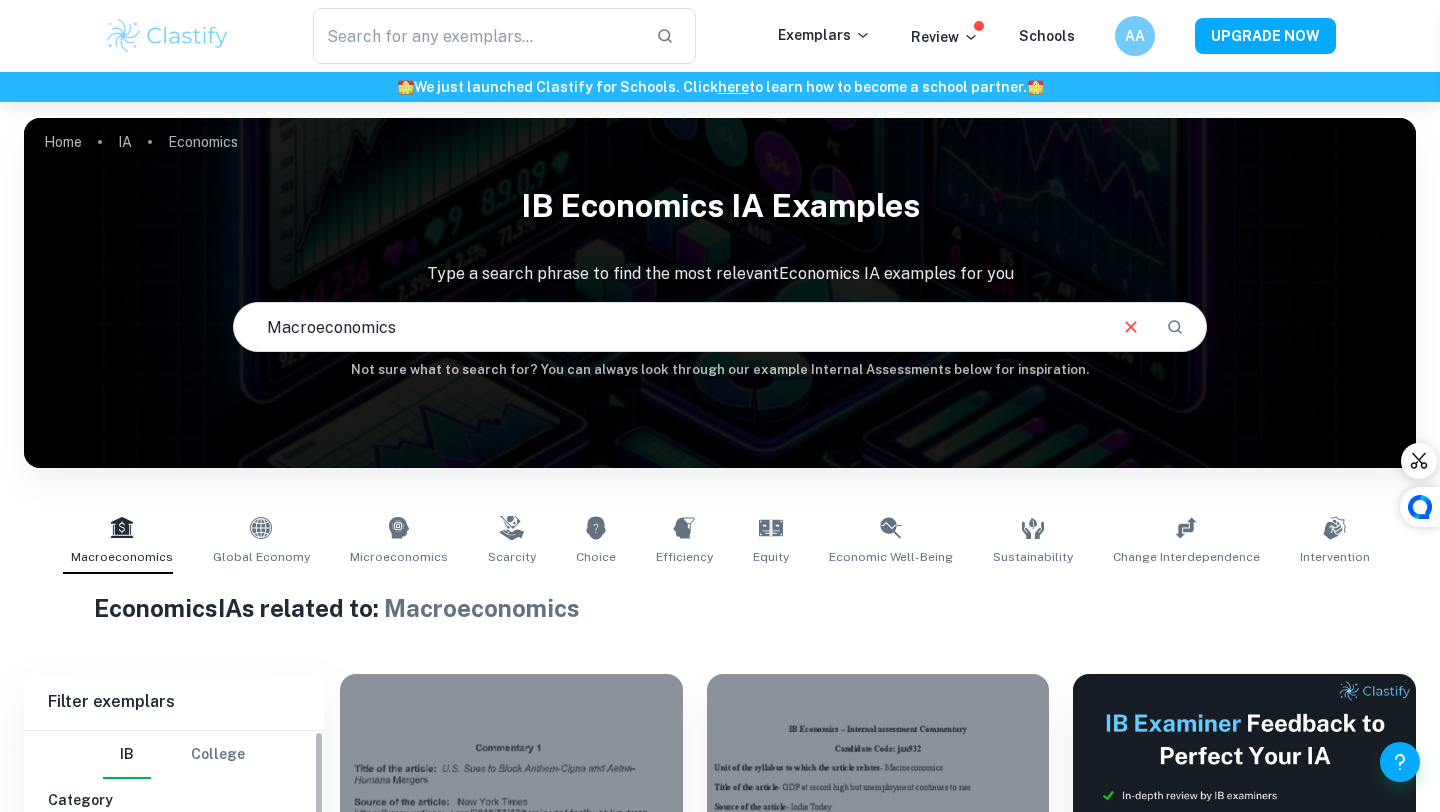 scroll, scrollTop: 502, scrollLeft: 0, axis: vertical 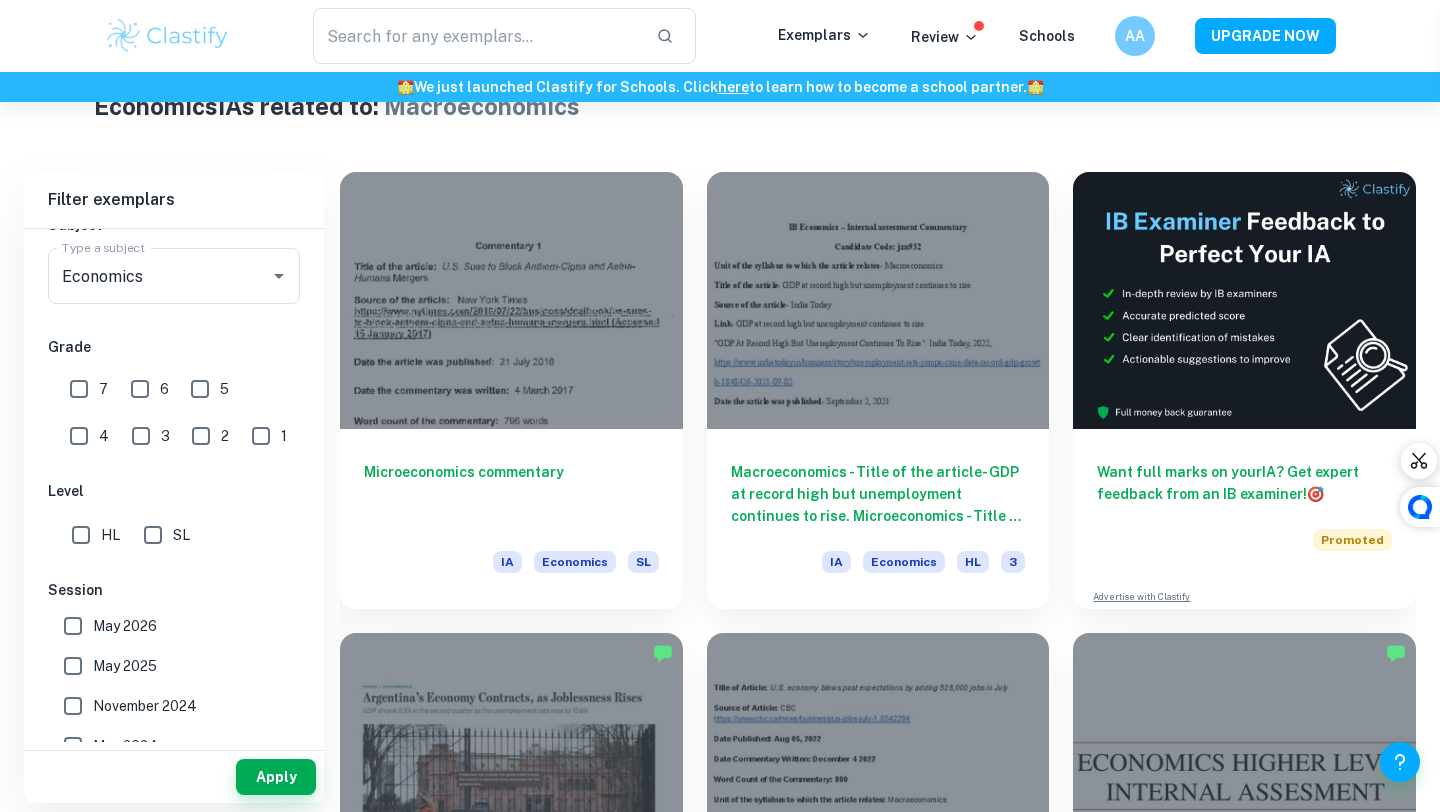 click on "HL" at bounding box center [81, 535] 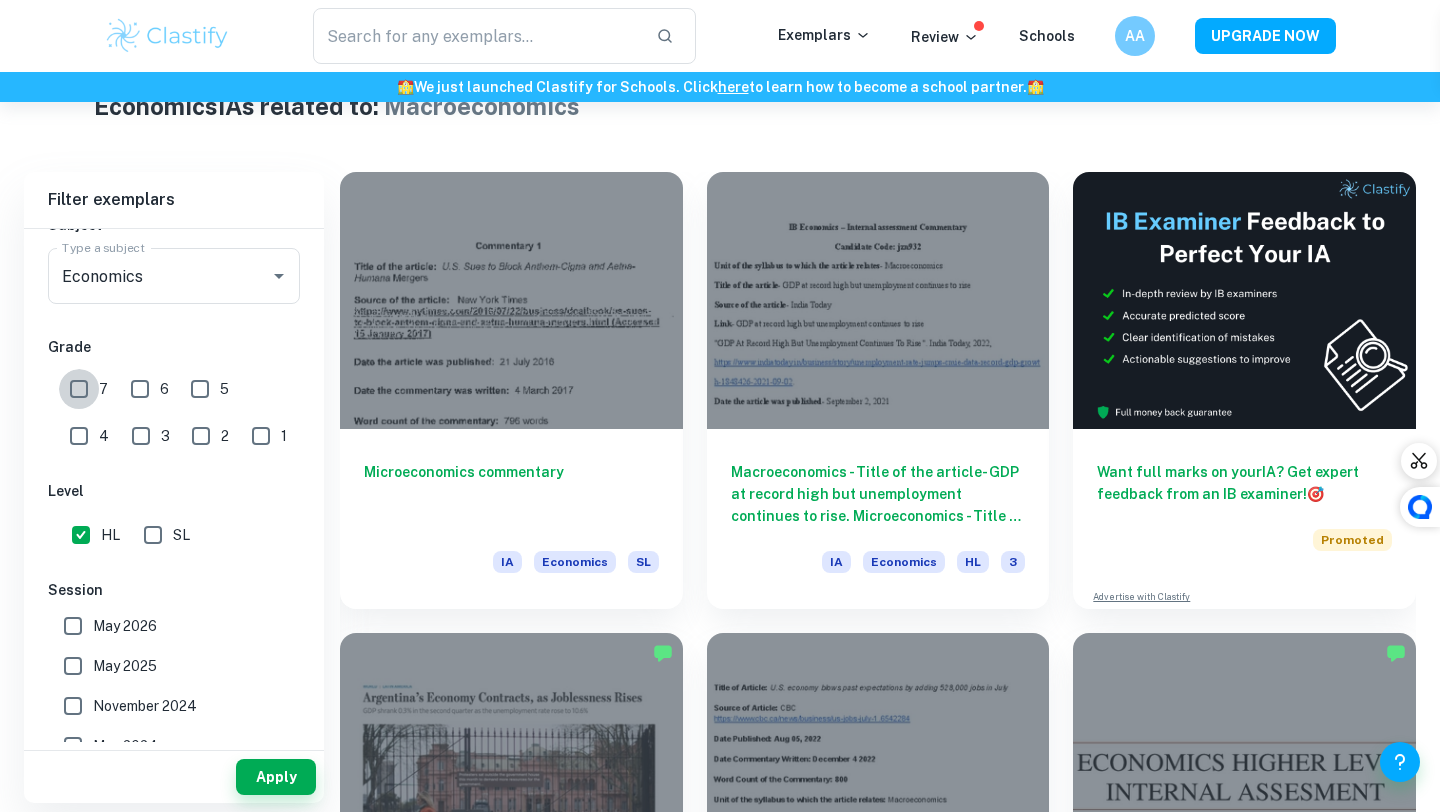 click on "7" at bounding box center [79, 389] 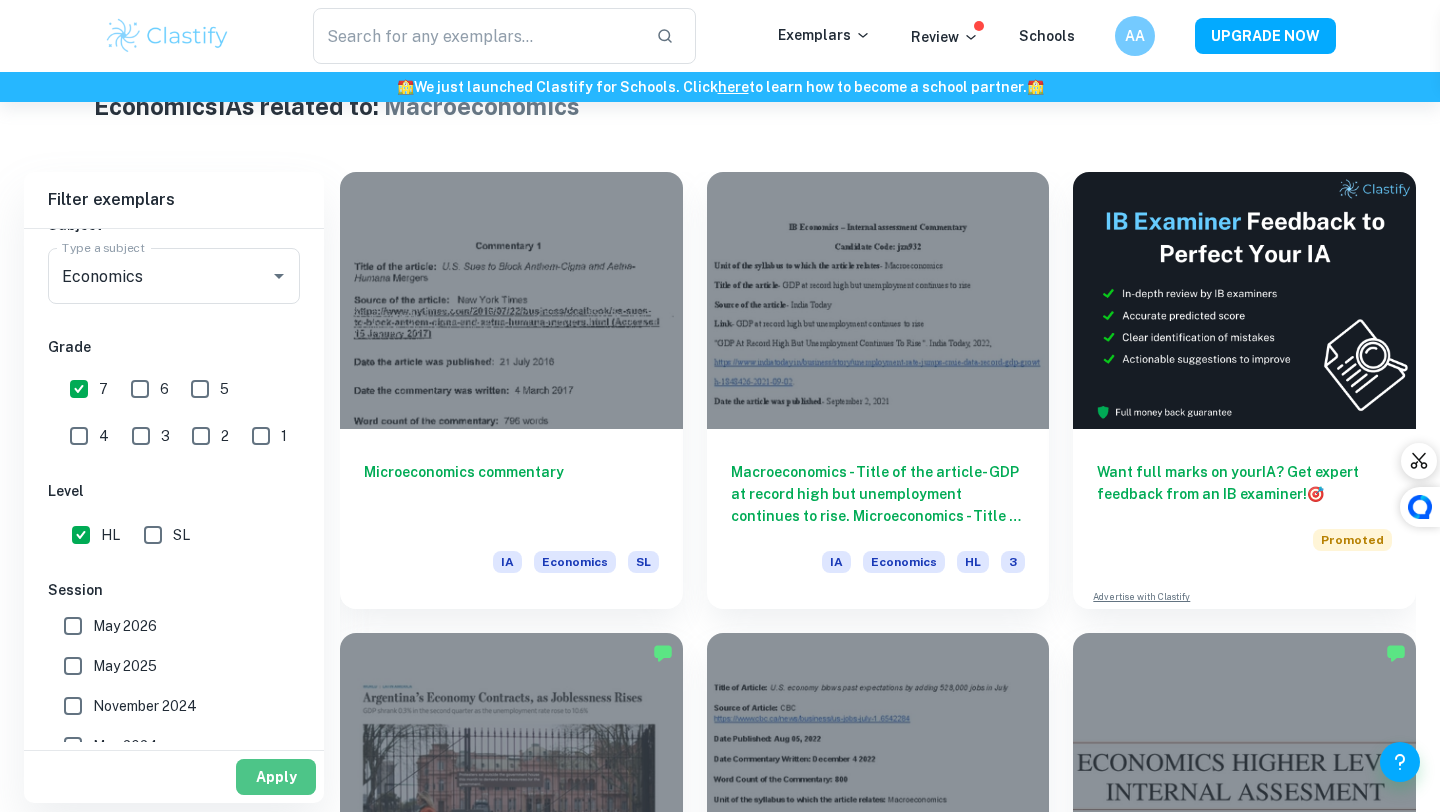 click on "Apply" at bounding box center [276, 777] 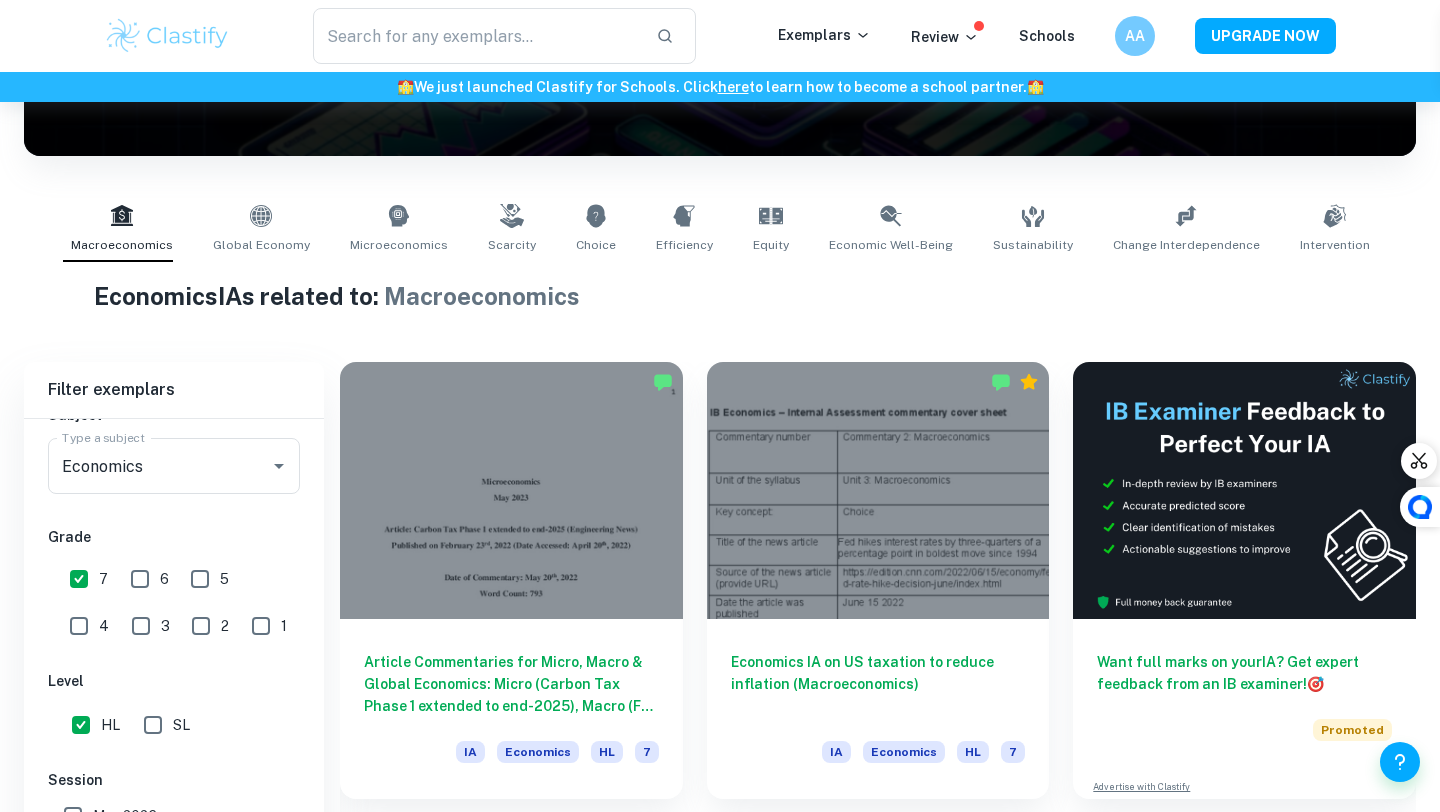 scroll, scrollTop: 502, scrollLeft: 0, axis: vertical 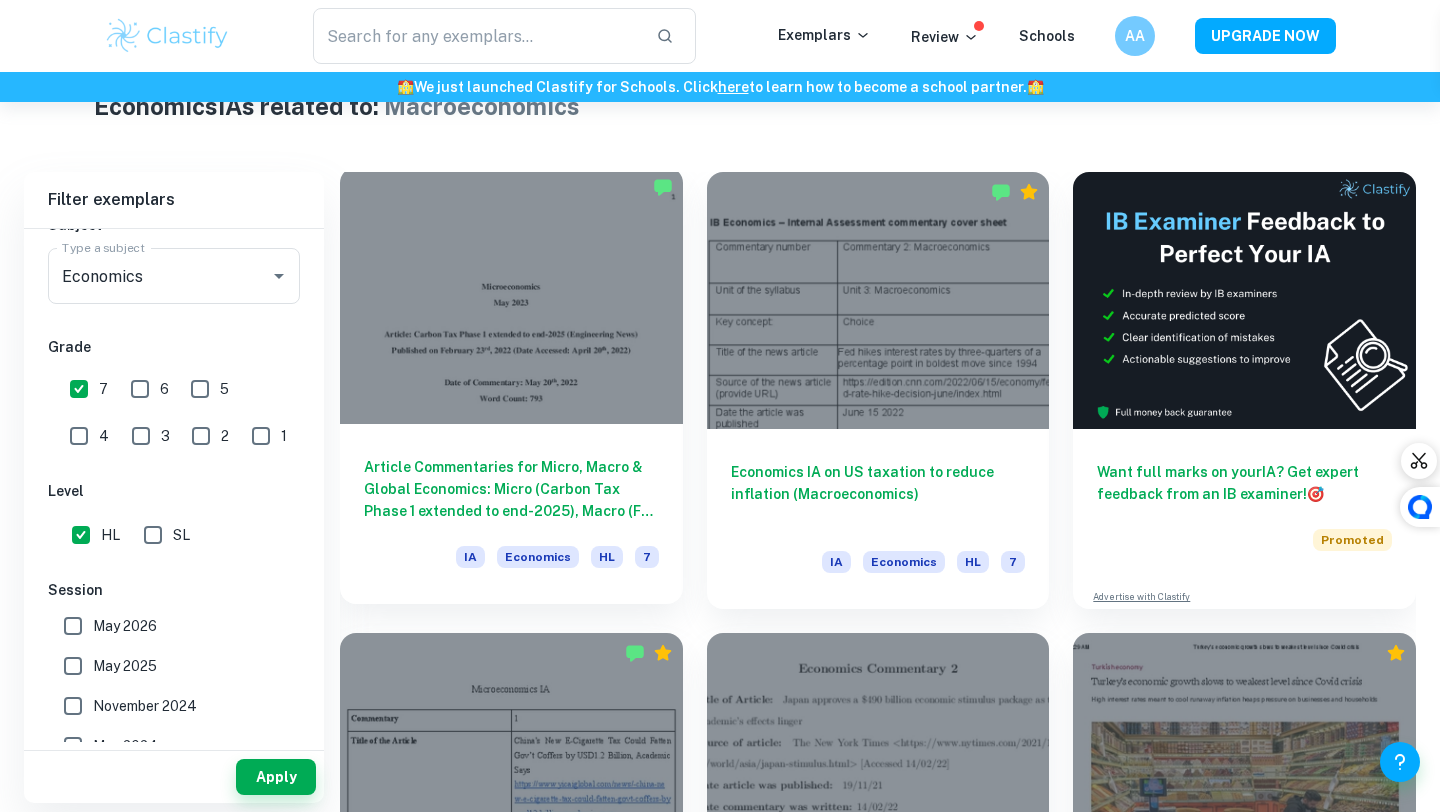 click at bounding box center (511, 295) 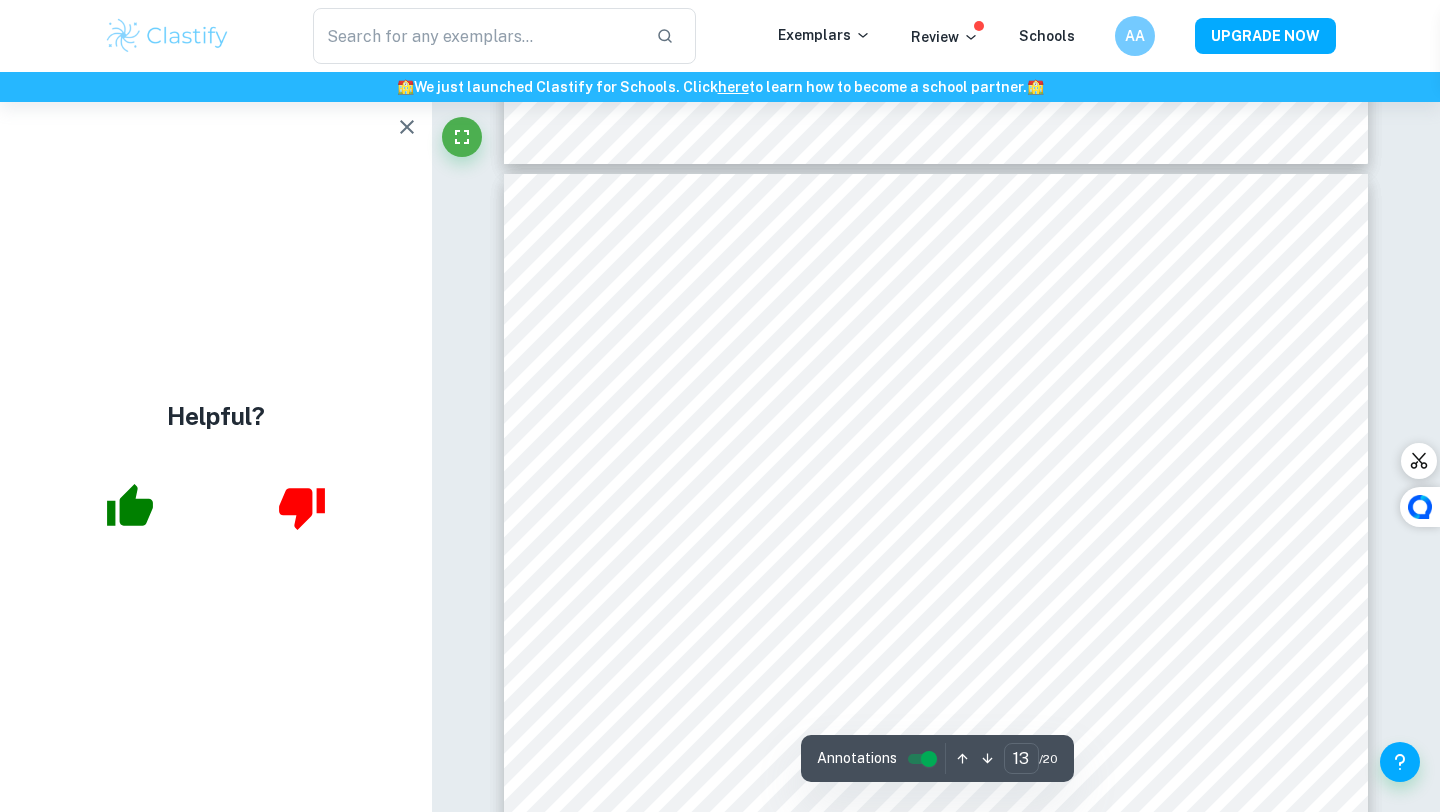 scroll, scrollTop: 13968, scrollLeft: 0, axis: vertical 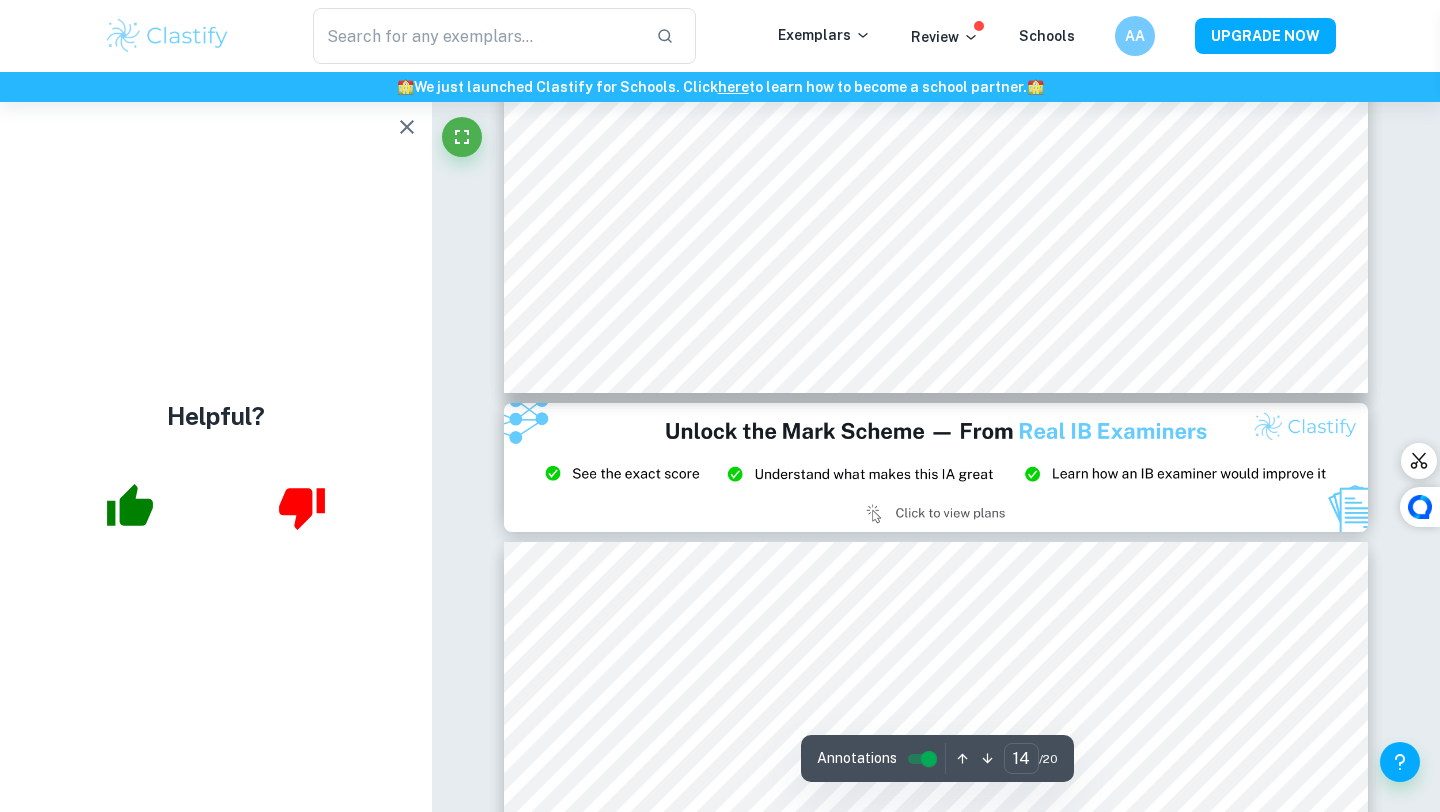 type on "15" 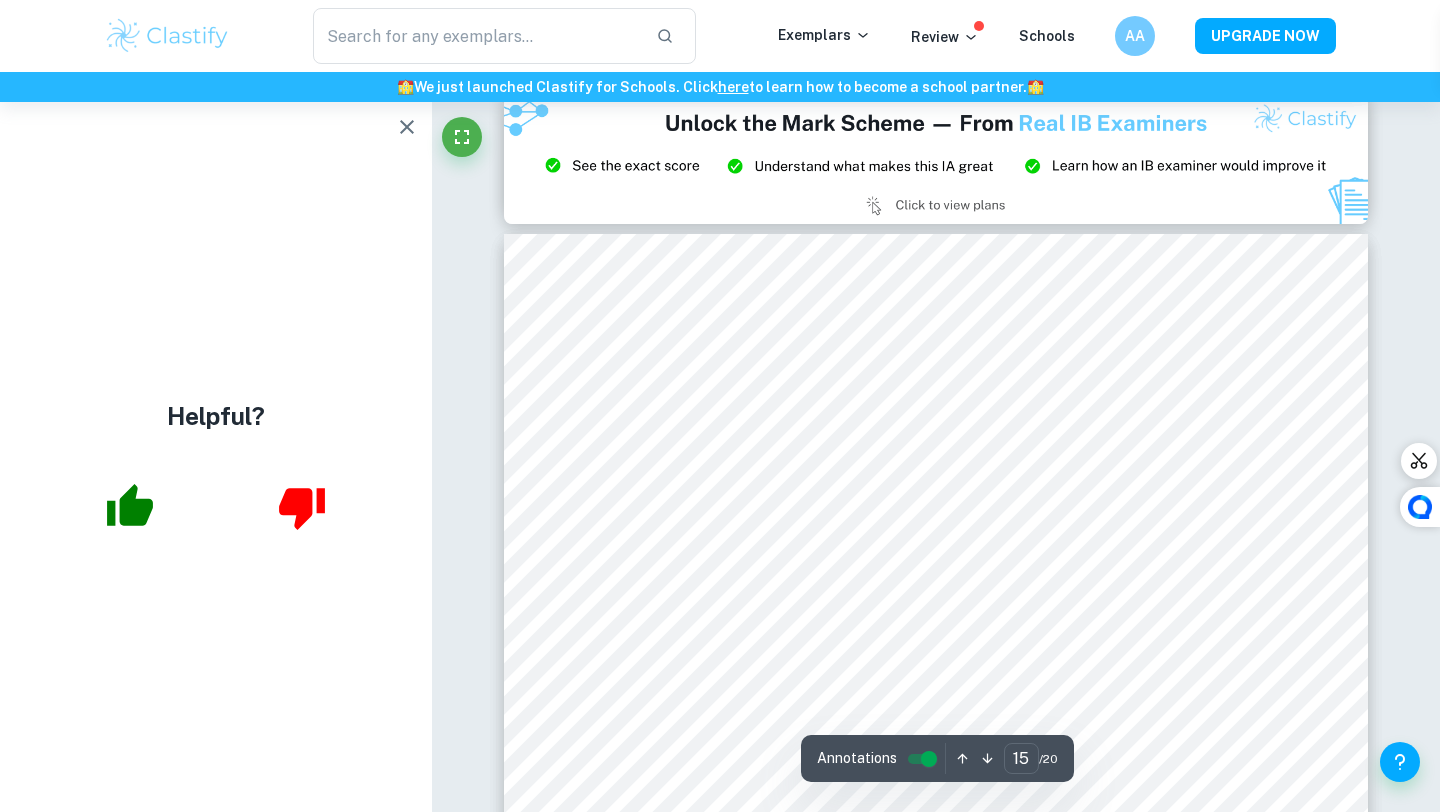 scroll, scrollTop: 16410, scrollLeft: 0, axis: vertical 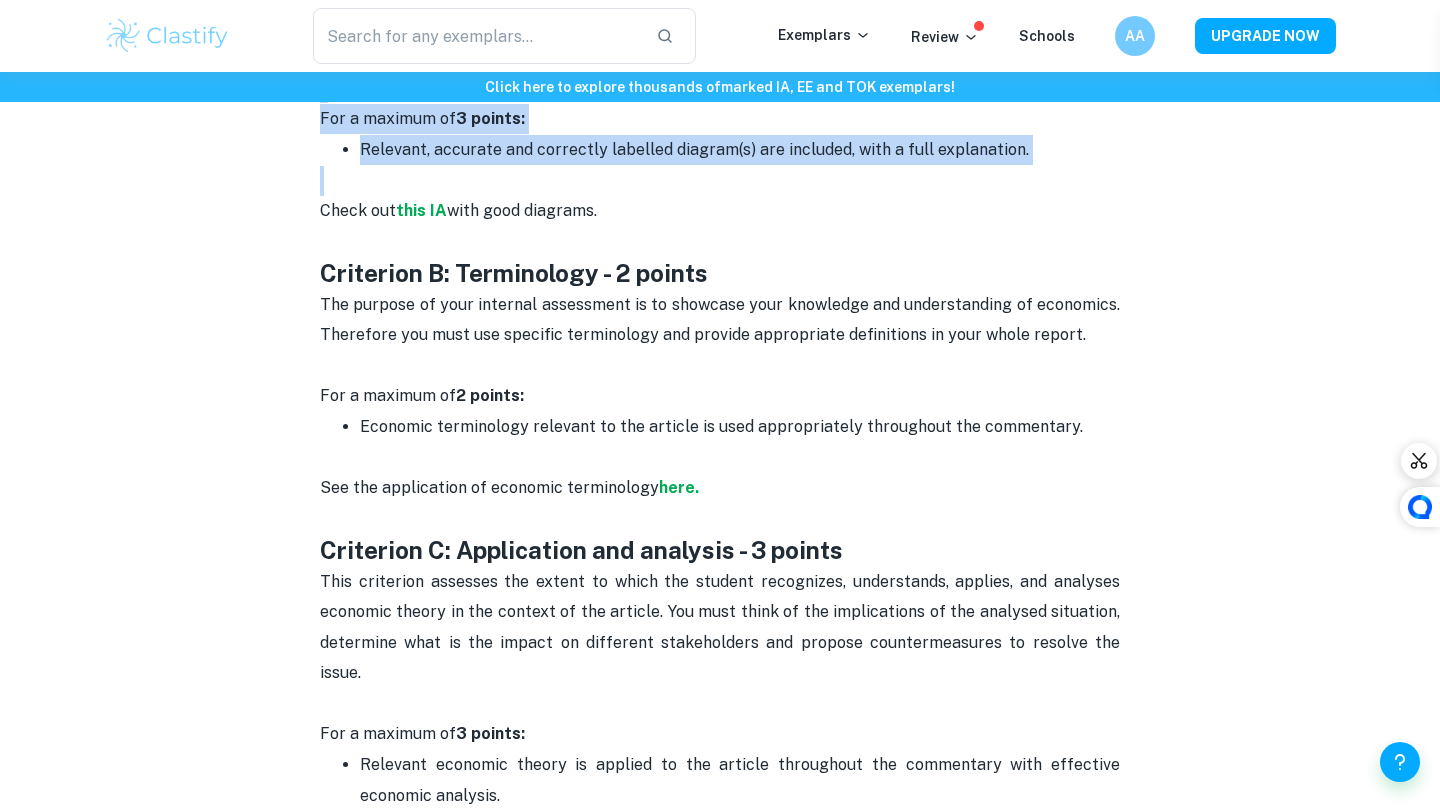 drag, startPoint x: 317, startPoint y: 386, endPoint x: 1128, endPoint y: 160, distance: 841.9008 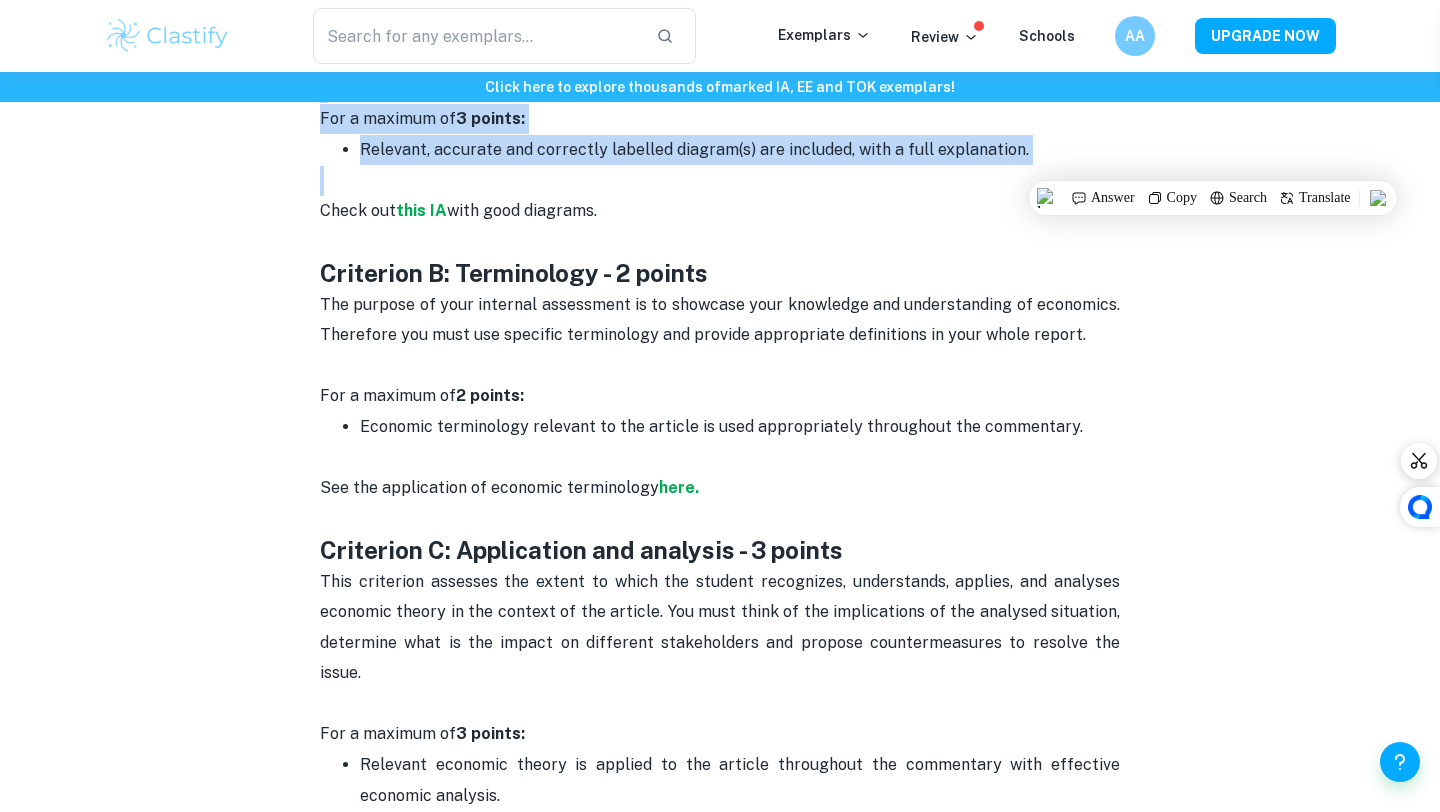 copy on "Criterion A: Diagrams - 3 points  Each commentary must include diagrams that illustrate the situation from the article. We recommend creating 2 diagrams per commentary. You must explain what is happening, for instance how and why the curves shift and how this movement influences the levels of prices, production etc. Label your diagrams properly to facilitate directly referring to their parts.    For a maximum of  3 points:  Relevant, accurate and correctly labelled diagram(s) are included, with a full explanation." 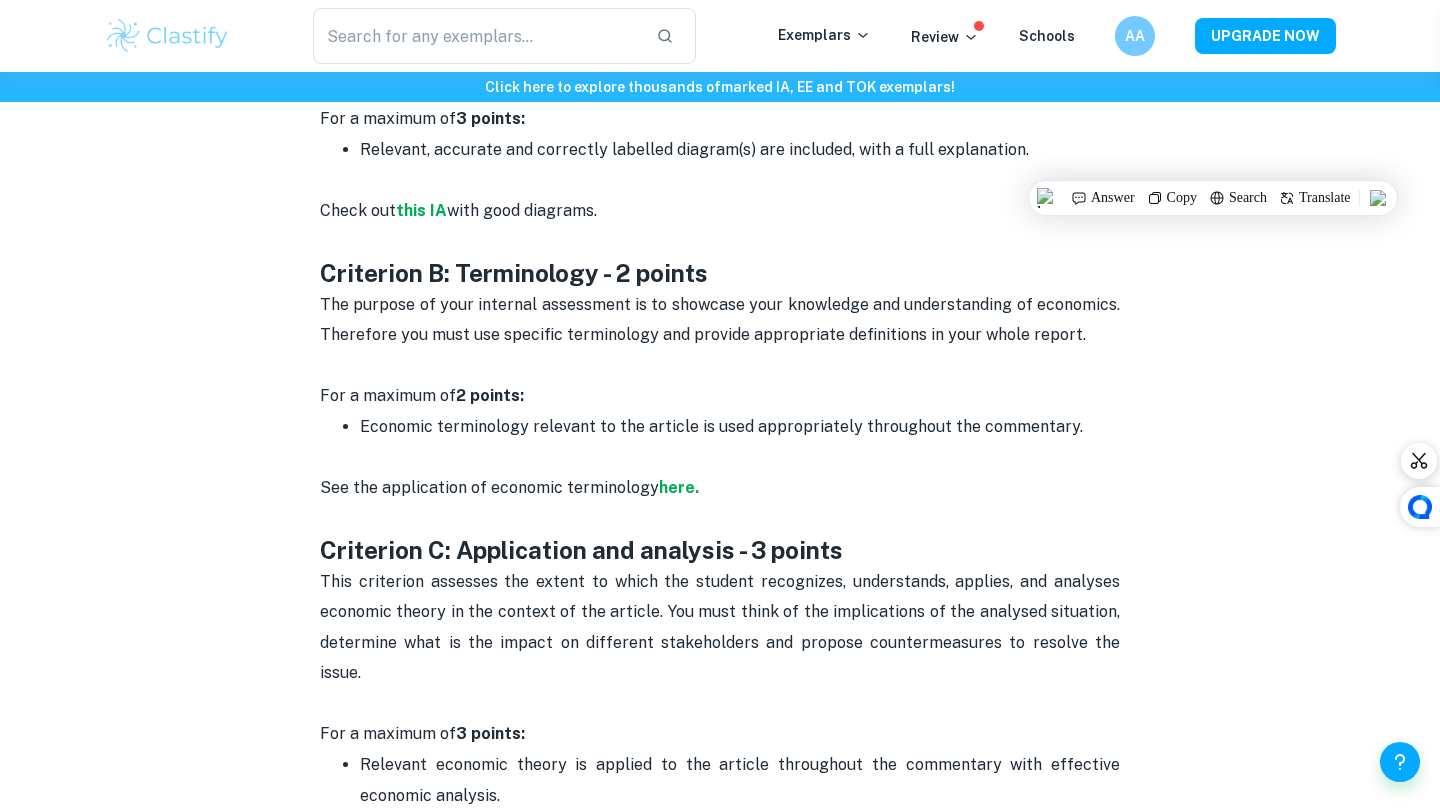 click on "This criterion assesses the extent to which the student recognizes, understands, applies, and analyses economic theory in the context of the article. You must think of the implications of the analysed situation, determine what is the impact on different stakeholders and propose countermeasures to resolve the issue." at bounding box center [720, 643] 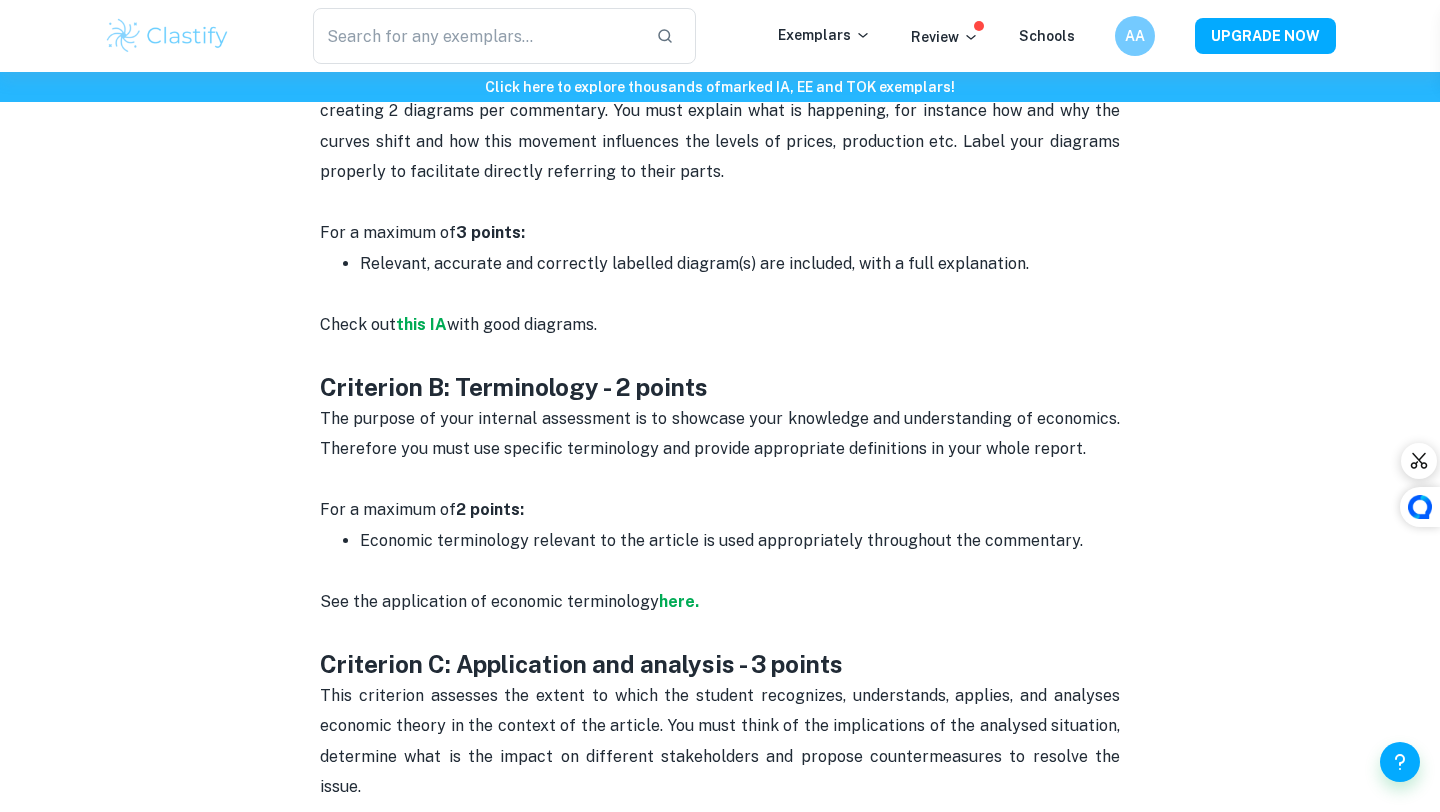 scroll, scrollTop: 1123, scrollLeft: 0, axis: vertical 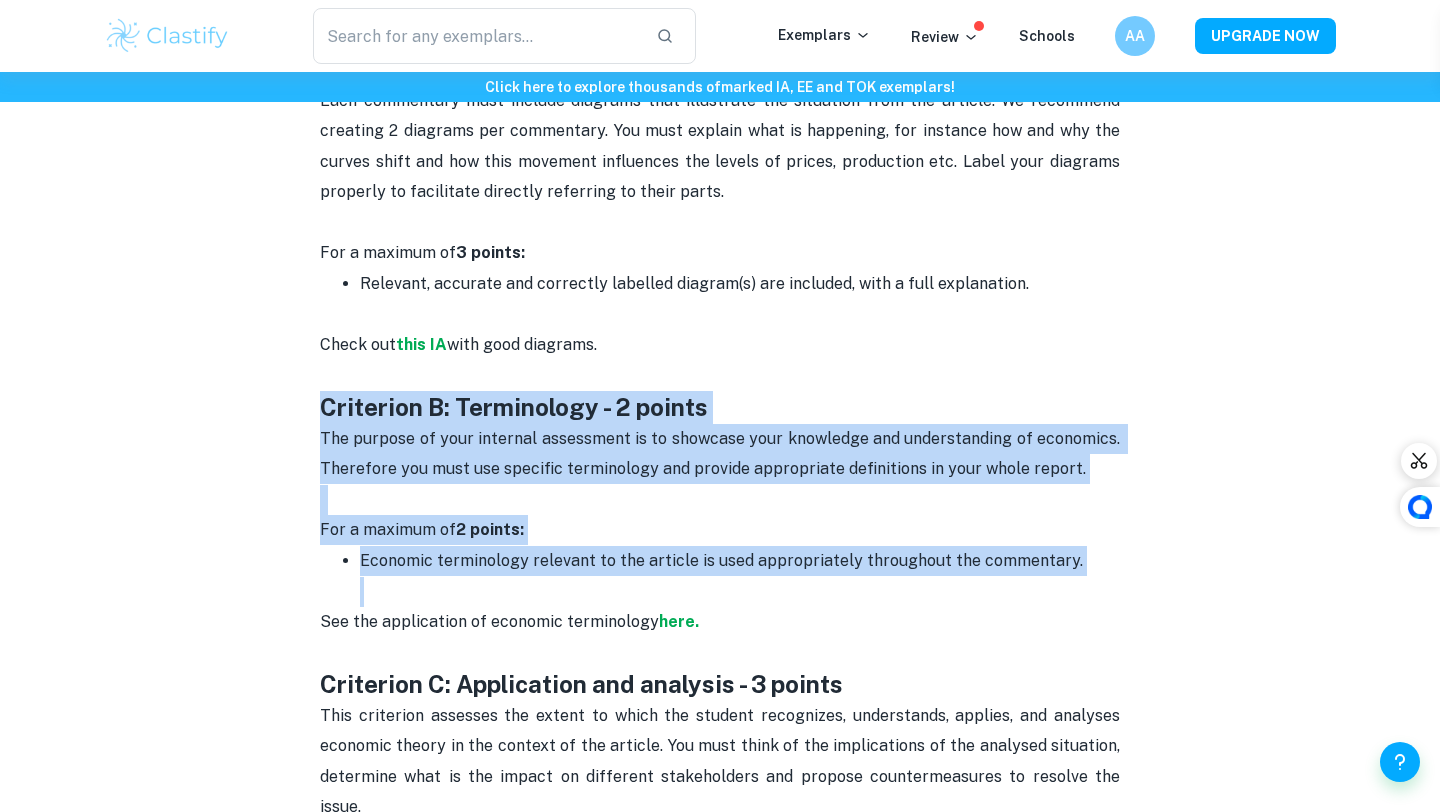 drag, startPoint x: 311, startPoint y: 377, endPoint x: 1108, endPoint y: 546, distance: 814.7208 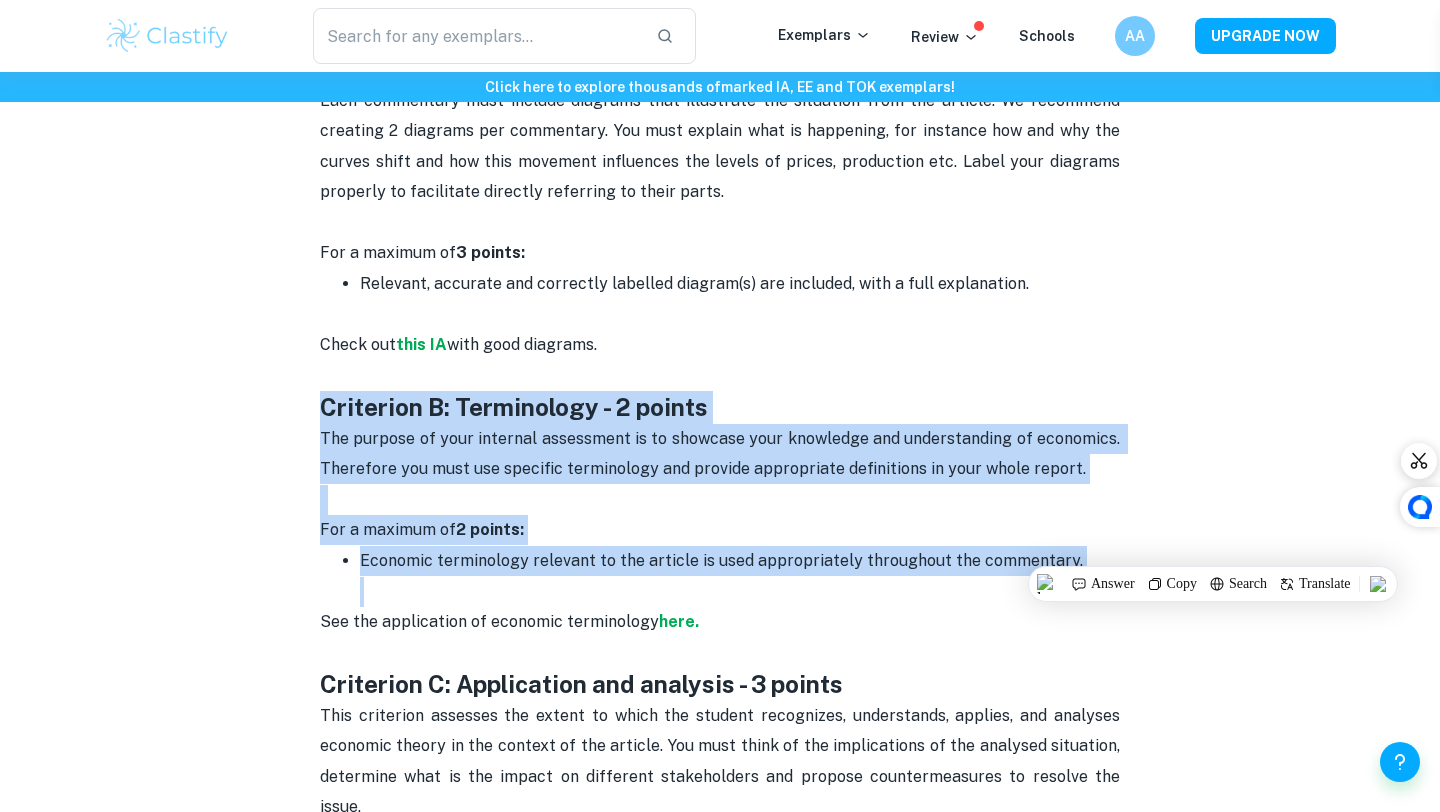 copy on "Criterion B: Terminology - 2 points  The purpose of your internal assessment is to showcase your knowledge and understanding of economics. Therefore you must use specific terminology and provide appropriate definitions in your whole report.   For a maximum of  2 points: Economic terminology relevant to the article is used appropriately throughout the commentary." 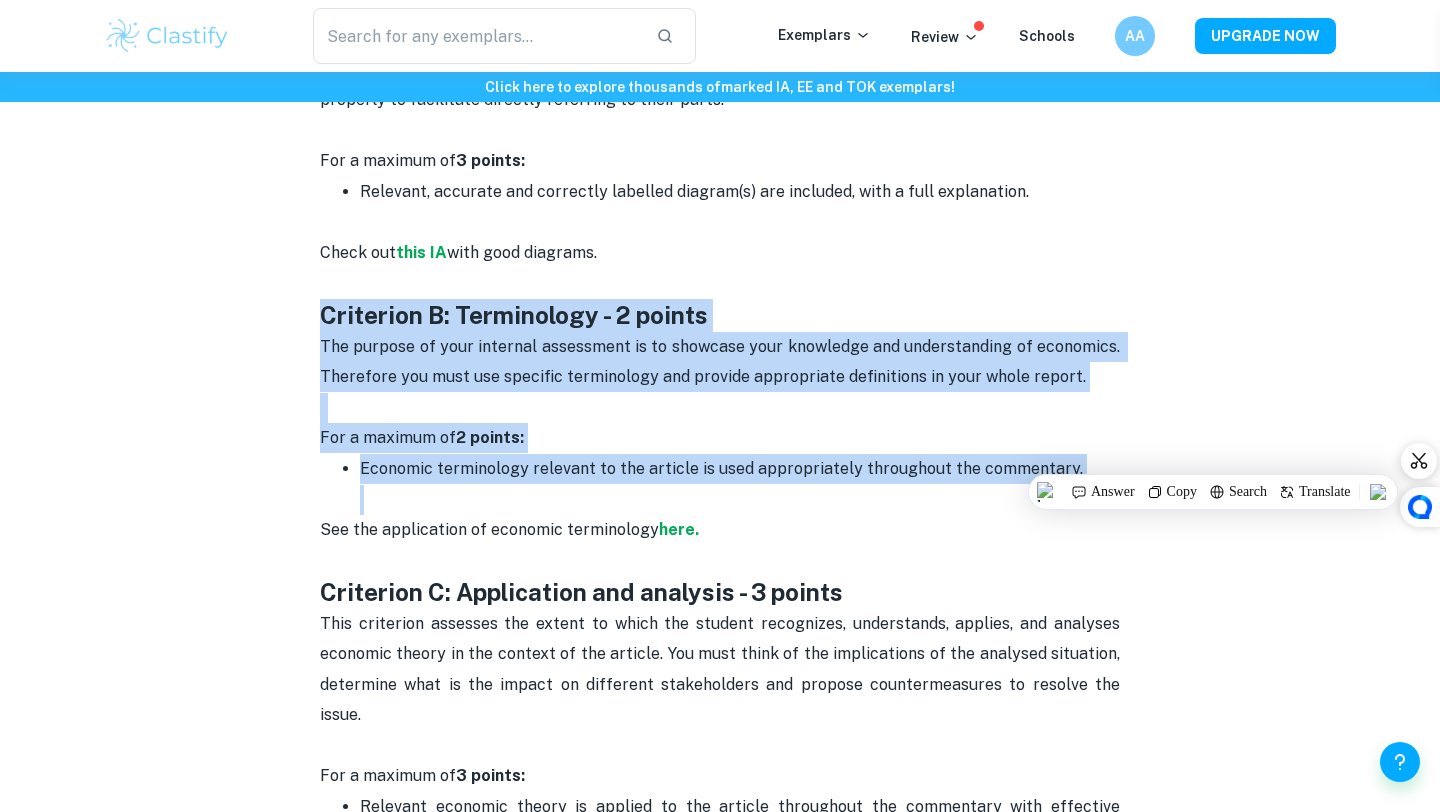 scroll, scrollTop: 1377, scrollLeft: 0, axis: vertical 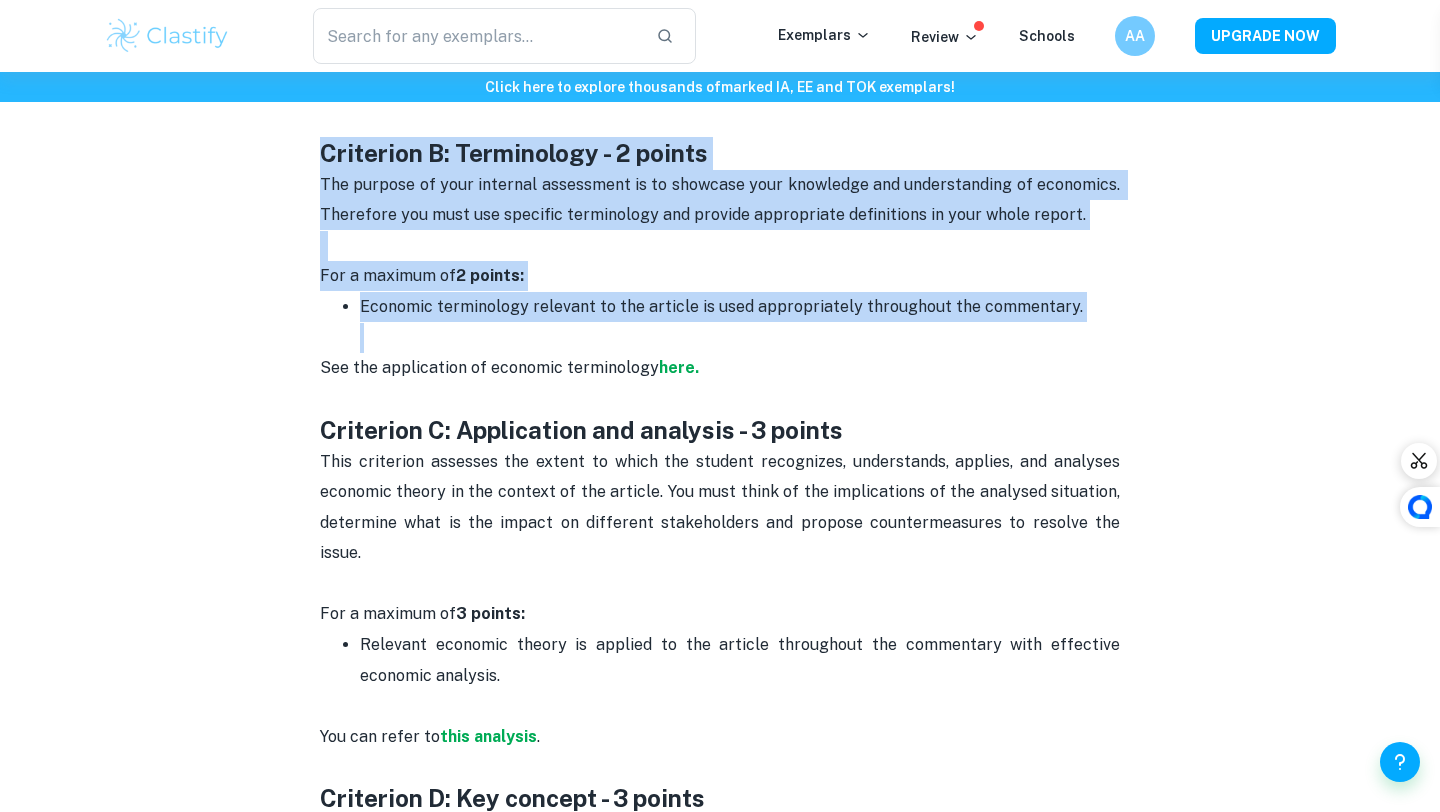drag, startPoint x: 309, startPoint y: 389, endPoint x: 554, endPoint y: 611, distance: 330.6191 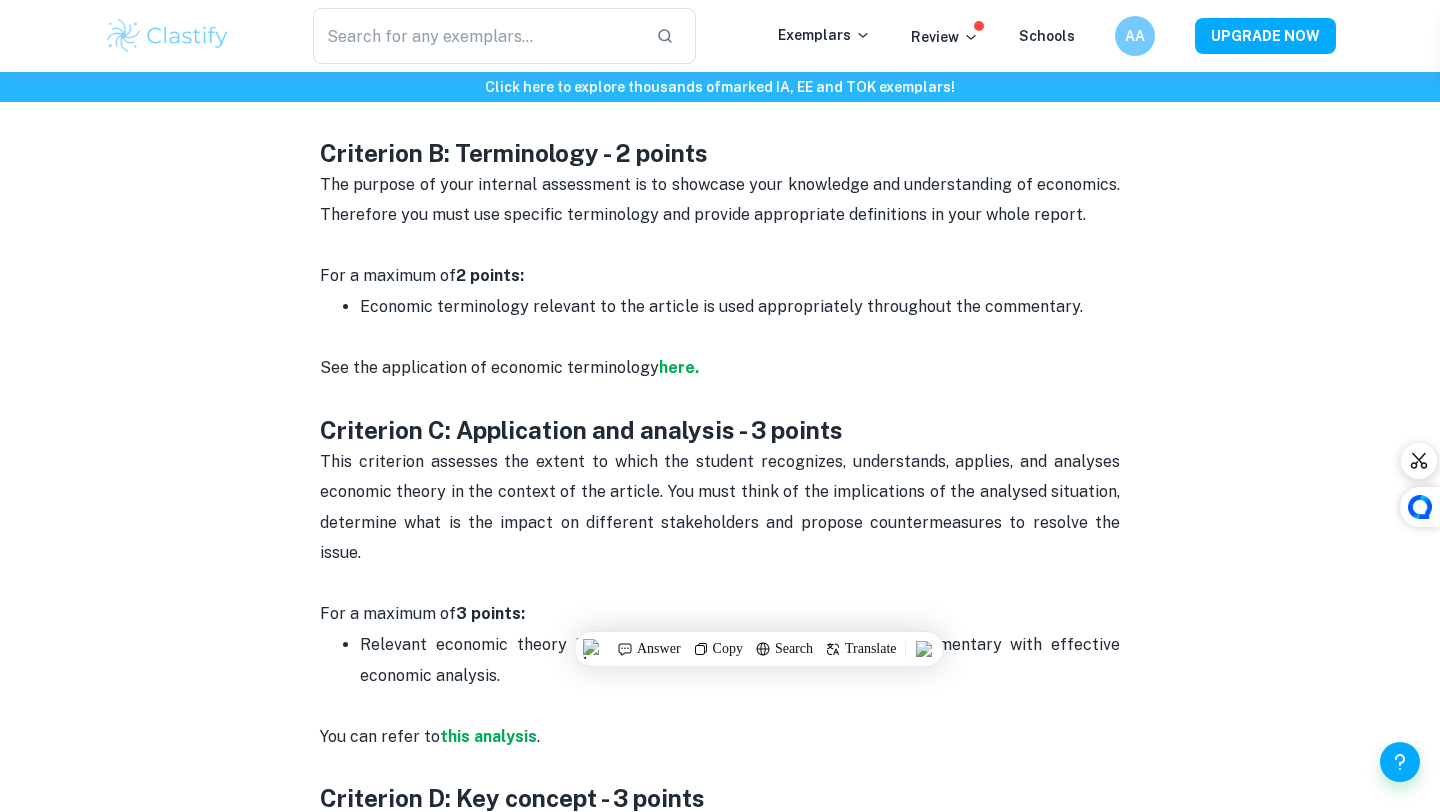 click on "You can refer to  this analysis ." at bounding box center (720, 752) 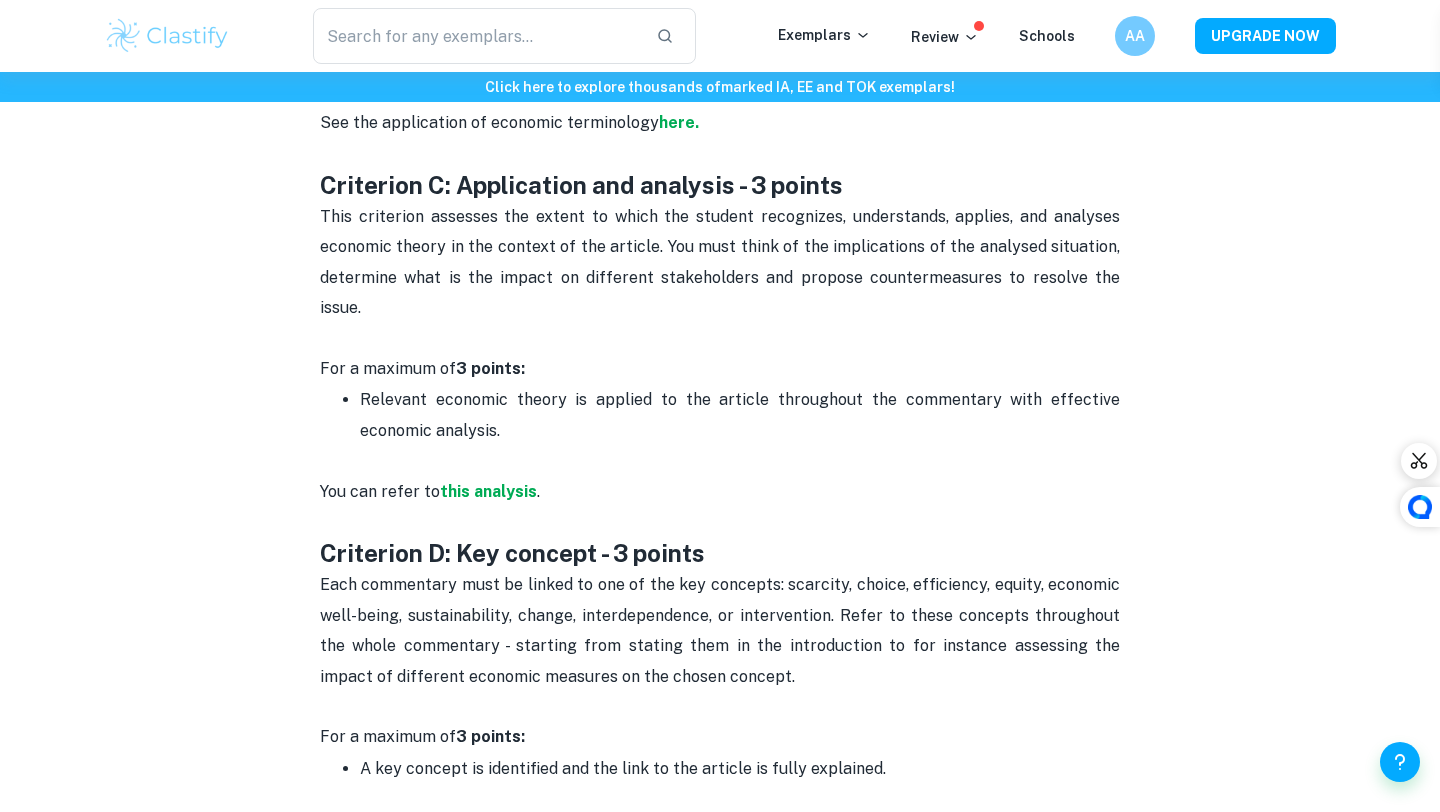 scroll, scrollTop: 1658, scrollLeft: 0, axis: vertical 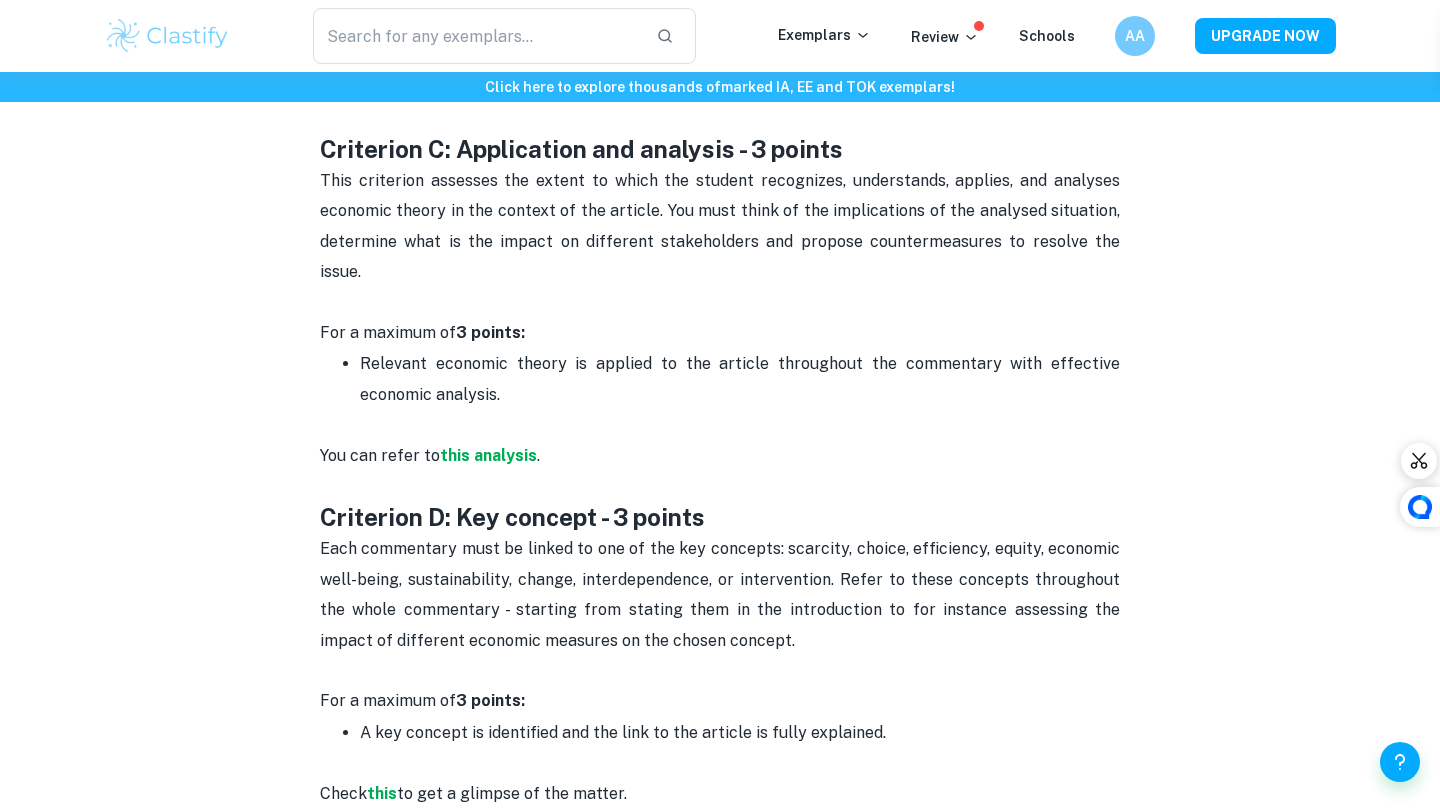 drag, startPoint x: 324, startPoint y: 457, endPoint x: 932, endPoint y: 669, distance: 643.90063 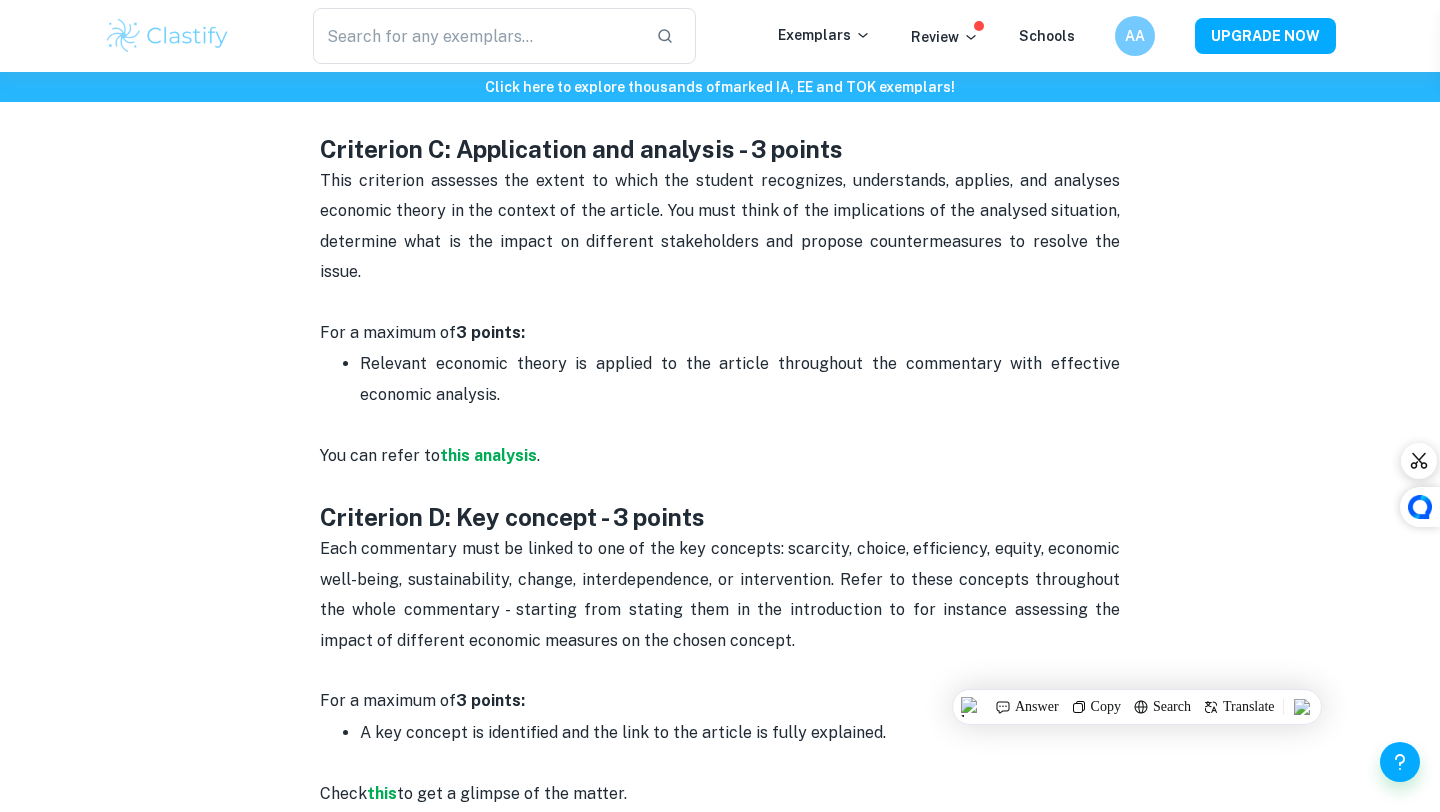 copy on "Criterion D: Key concept - 3 points  Each commentary must be linked to one of the key concepts: scarcity, choice, efficiency, equity, economic well-being, sustainability, change, interdependence, or intervention. Refer to these concepts throughout the whole commentary - starting from stating them in the introduction to for instance assessing the impact of different economic measures on the chosen concept.   For a maximum of  3 points: A key concept is identified and the link to the article is fully explained." 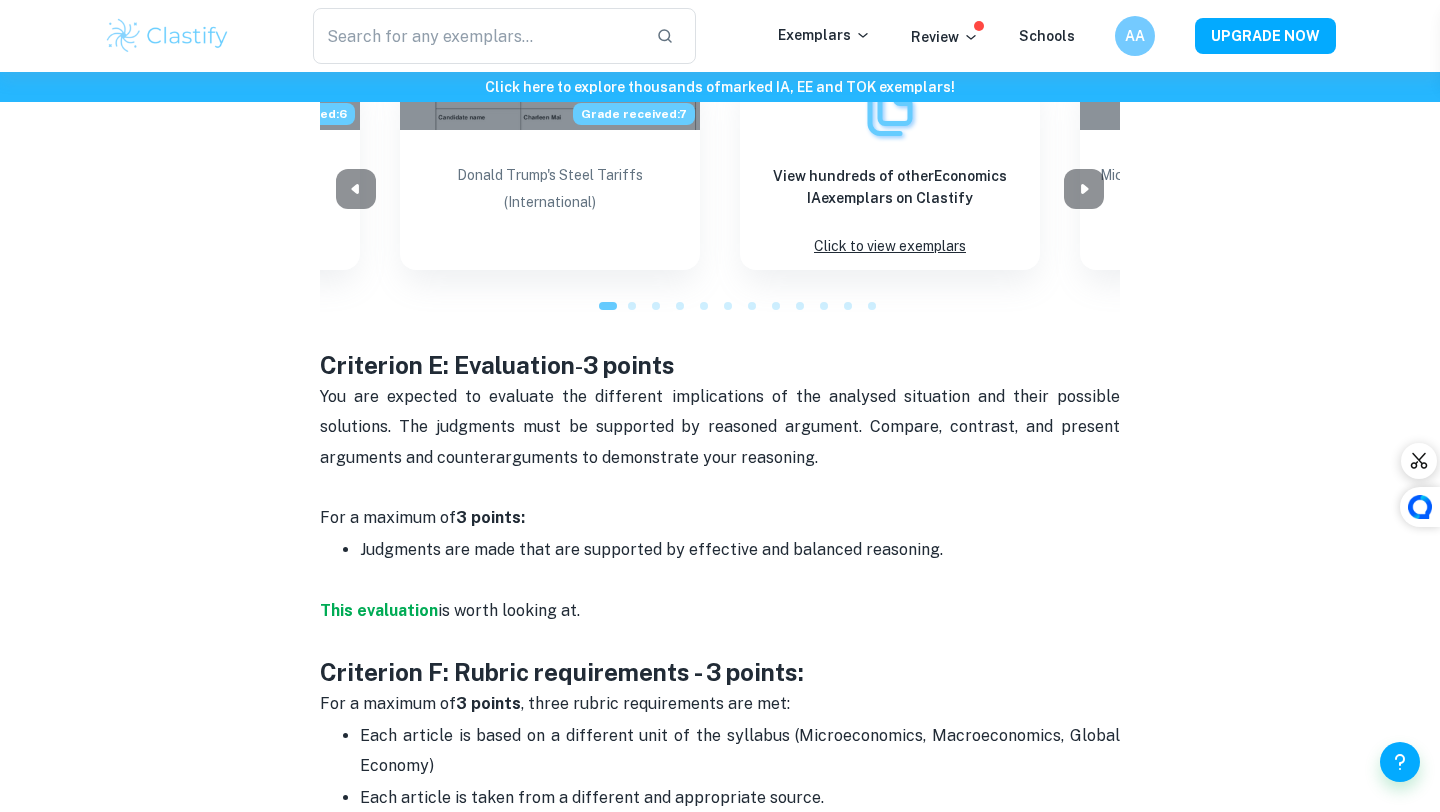 scroll, scrollTop: 2593, scrollLeft: 0, axis: vertical 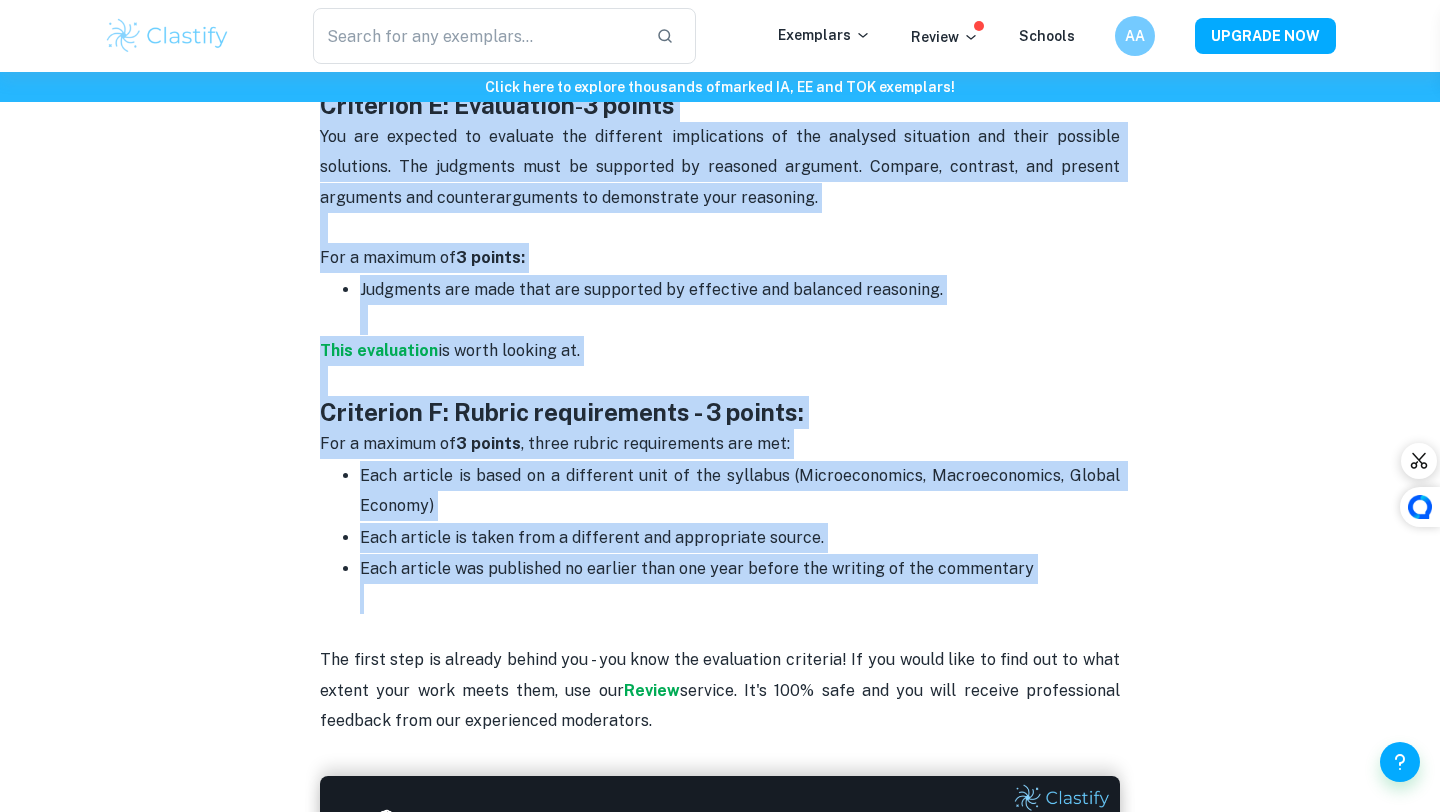 drag, startPoint x: 321, startPoint y: 216, endPoint x: 1068, endPoint y: 529, distance: 809.9247 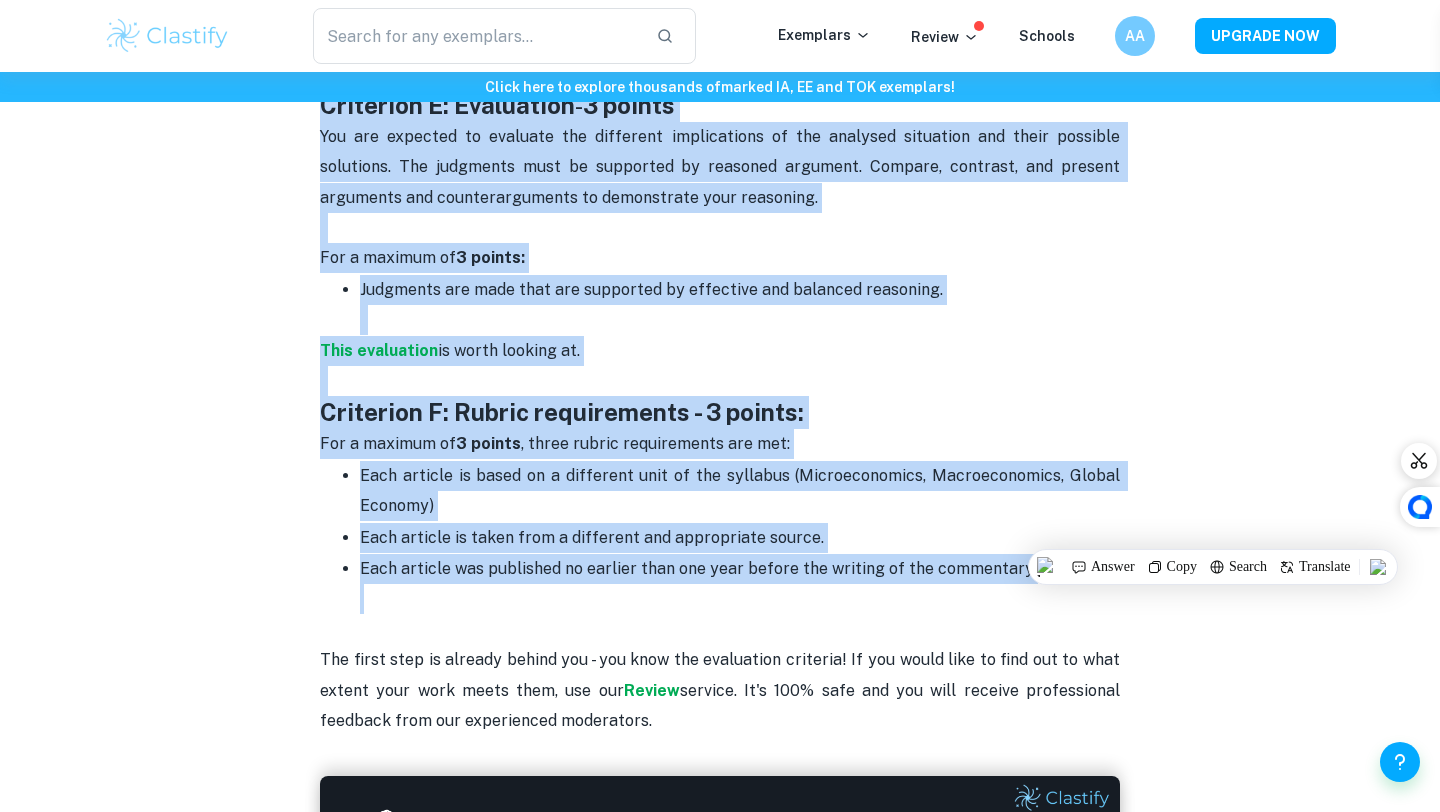 copy on "Criterion E: Evaluation  -  3 points  You are expected to evaluate the different implications of the analysed situation and their possible solutions. The judgments must be supported by reasoned argument. Compare, contrast, and present arguments and counterarguments to demonstrate your reasoning.   For a maximum of  3 points: Judgments are made that are supported by effective and balanced reasoning.    This evaluation  is worth looking at.    Criterion F: Rubric requirements - 3 points:  For a maximum of  3 points , three rubric requirements are met: Each article is based on a different unit of the syllabus (Microeconomics, Macroeconomics, Global Economy) Each article is taken from a different and appropriate source.  Each article was published no earlier than one year before the writing of the commentary" 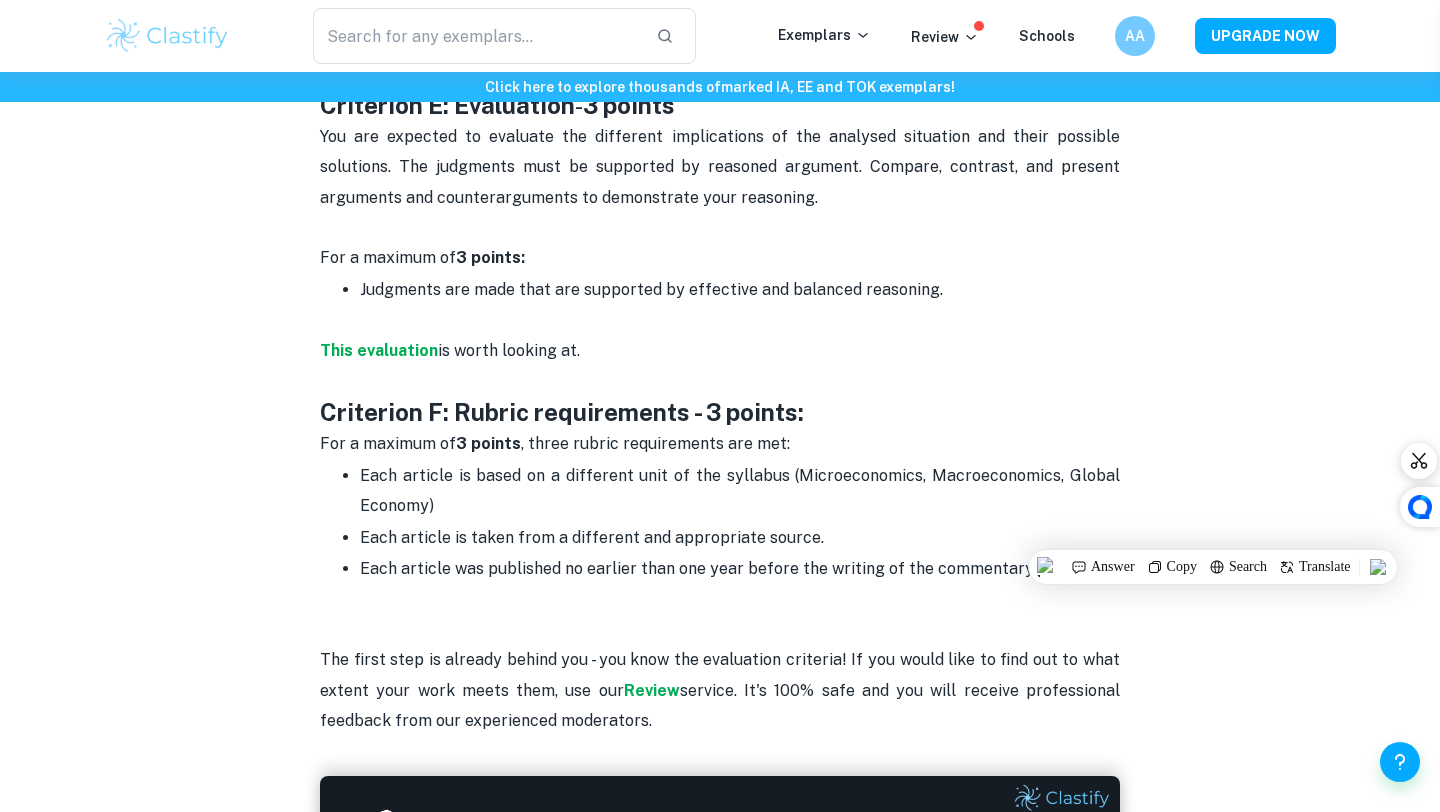 click on "Each article was published no earlier than one year before the writing of the commentary" at bounding box center [740, 584] 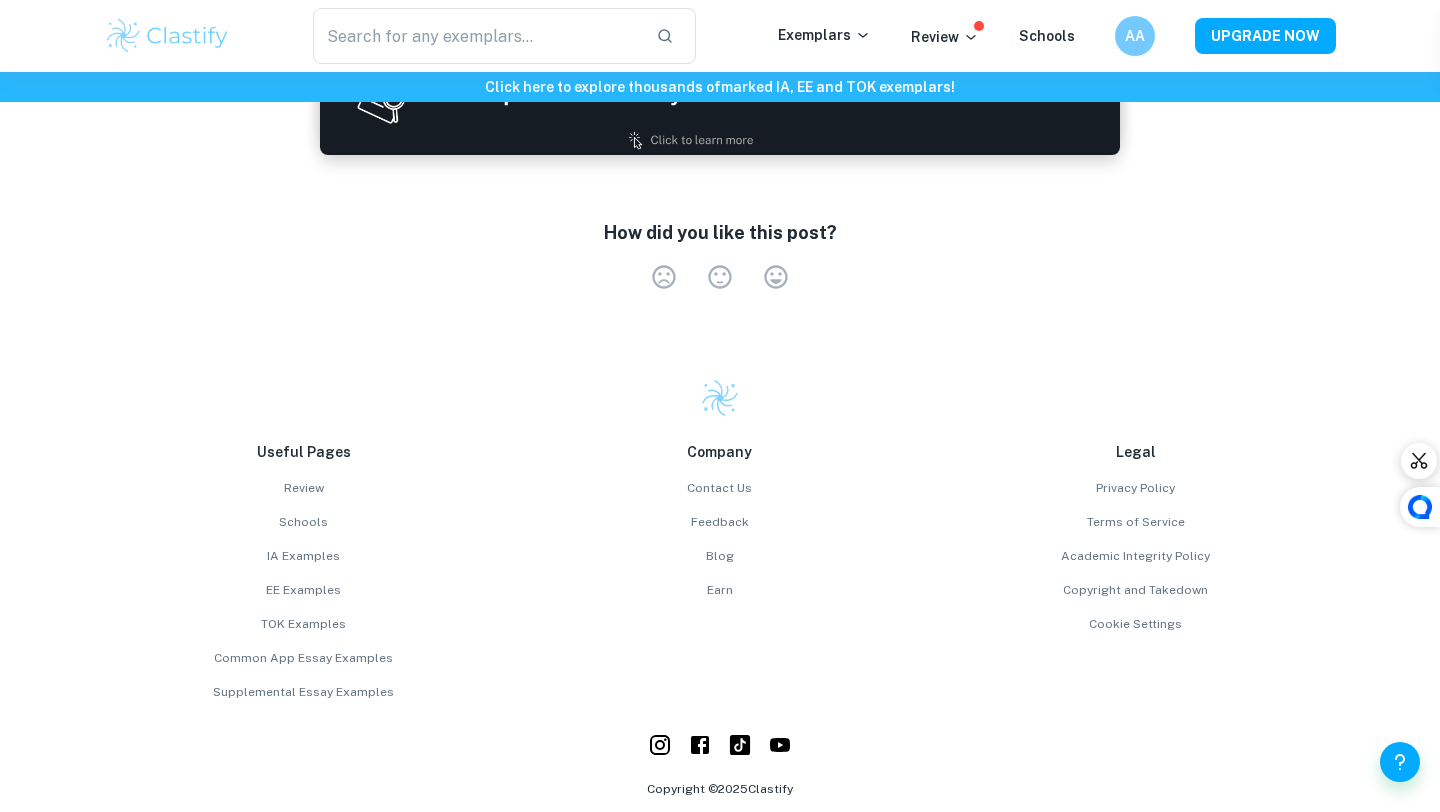 scroll, scrollTop: 3520, scrollLeft: 0, axis: vertical 